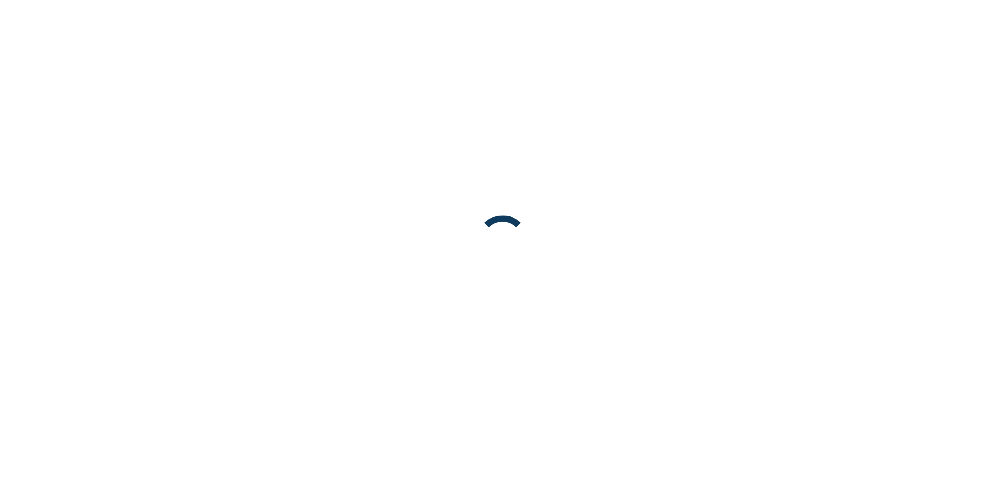 scroll, scrollTop: 0, scrollLeft: 0, axis: both 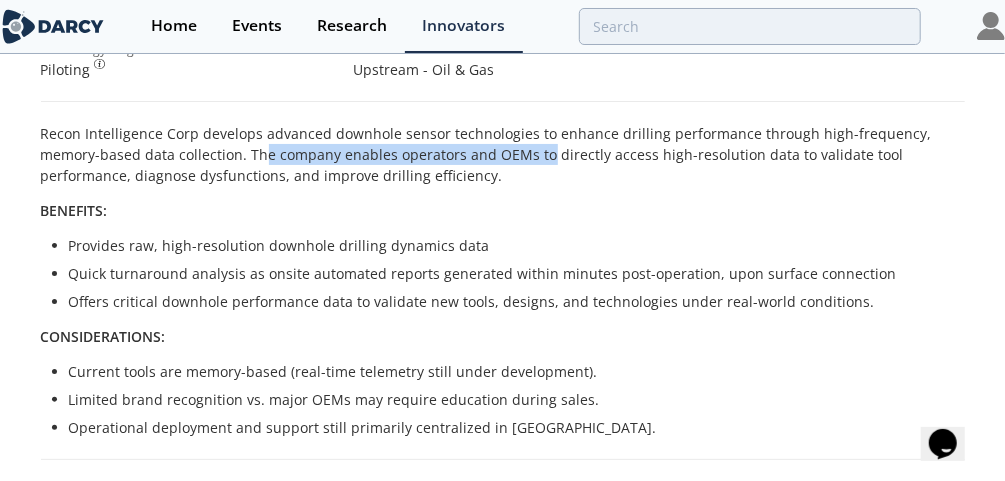 drag, startPoint x: 204, startPoint y: 149, endPoint x: 481, endPoint y: 150, distance: 277.0018 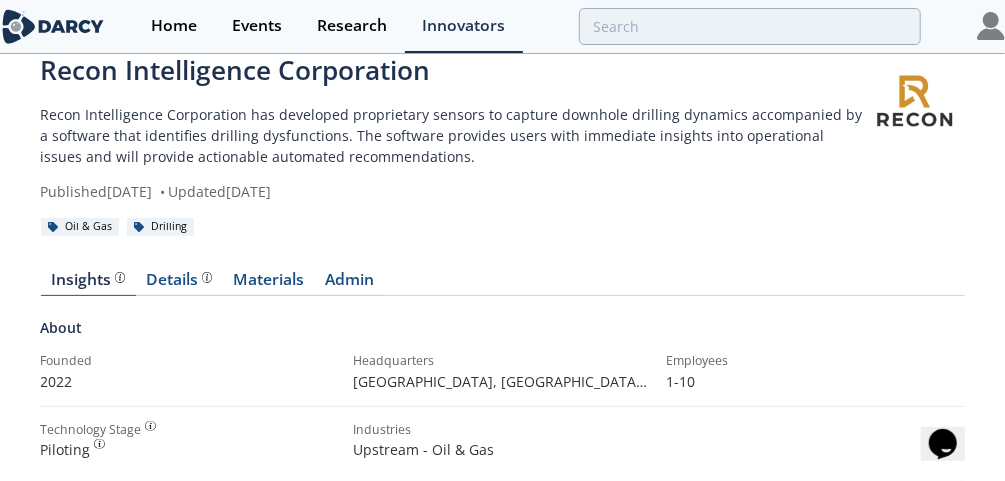 scroll, scrollTop: 0, scrollLeft: 0, axis: both 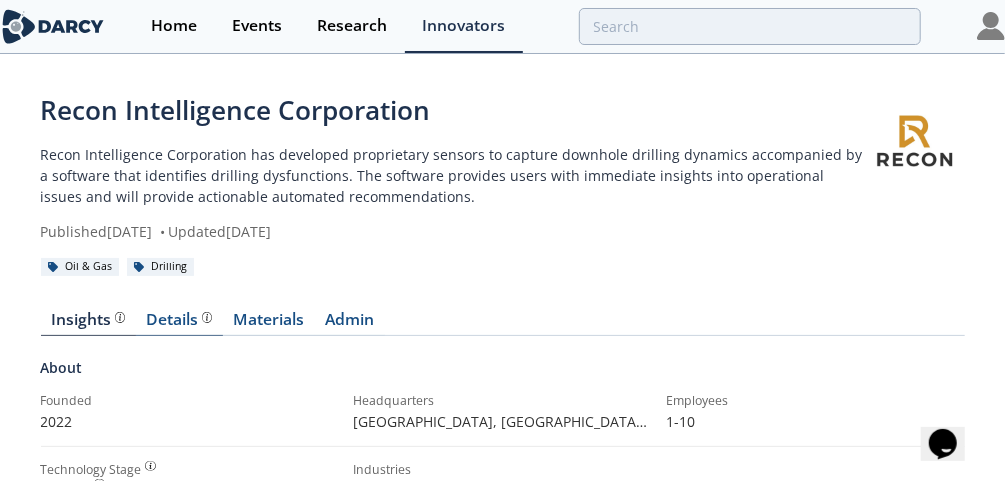 click on "Details" at bounding box center [179, 320] 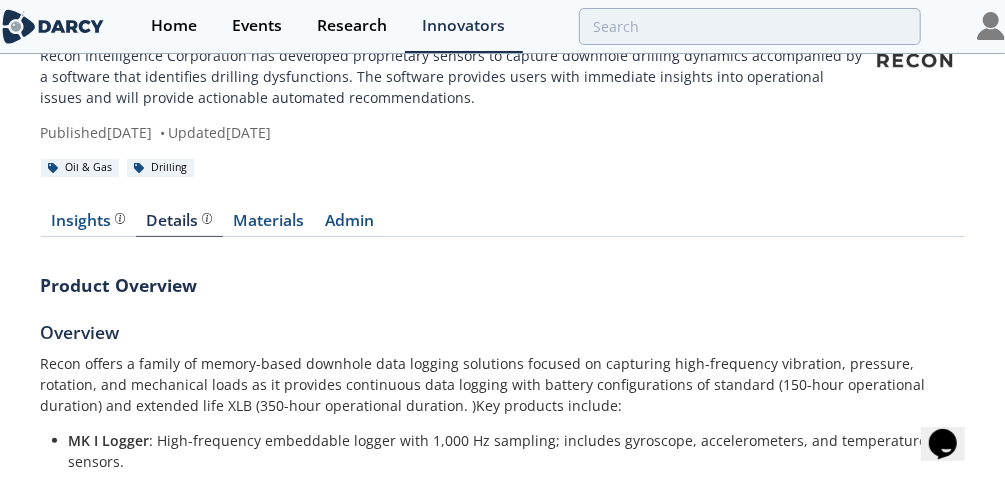 scroll, scrollTop: 100, scrollLeft: 0, axis: vertical 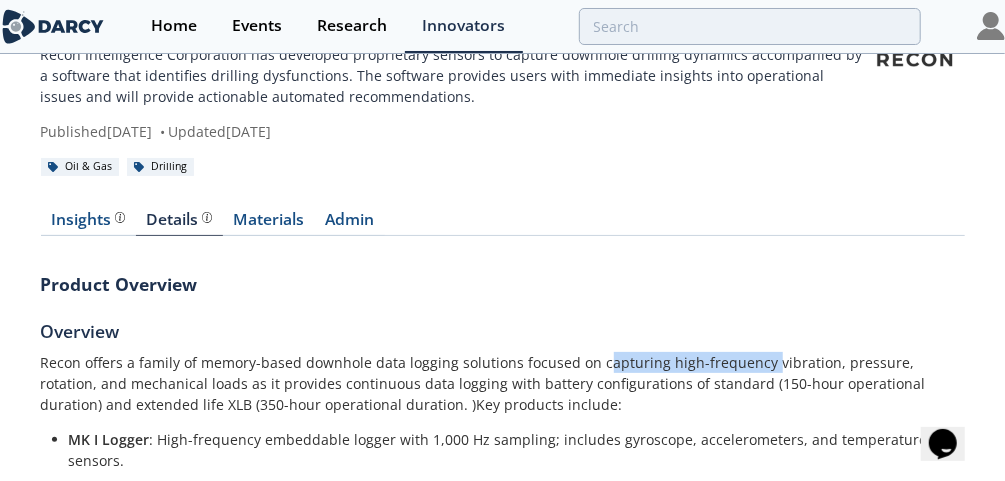 drag, startPoint x: 594, startPoint y: 356, endPoint x: 757, endPoint y: 355, distance: 163.00307 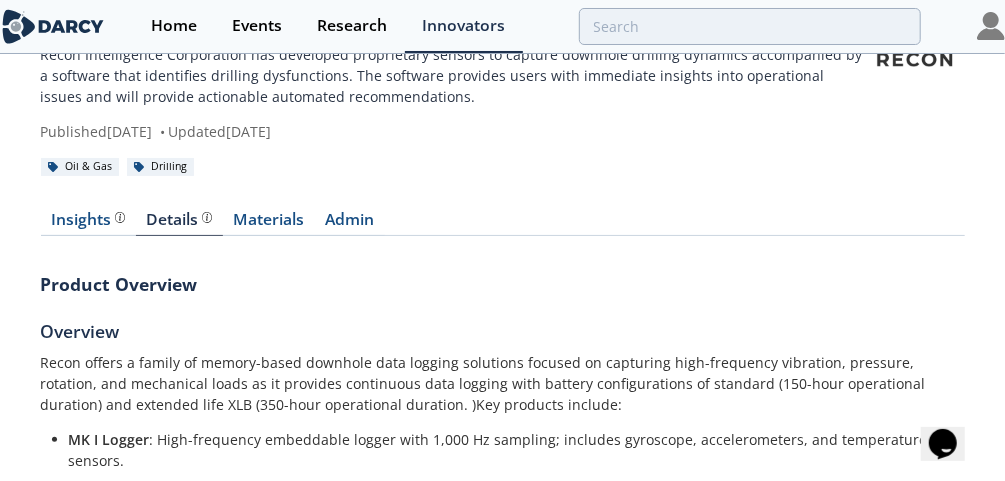 click on "Recon offers a family of memory-based downhole data logging solutions focused on capturing high-frequency vibration, pressure, rotation, and mechanical loads as it provides continuous data logging with battery configurations of standard (150-hour operational duration) and extended life XLB (350-hour operational duration. )Key products include:" at bounding box center (503, 383) 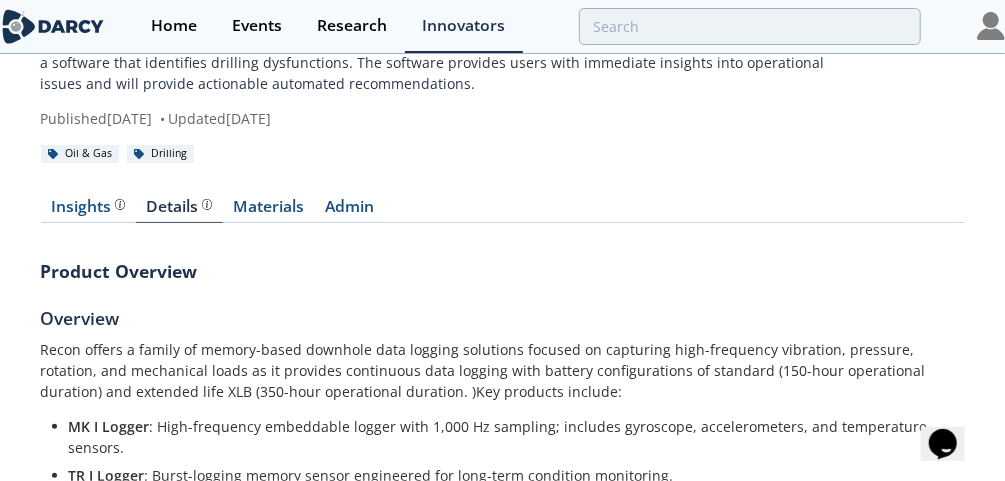 scroll, scrollTop: 120, scrollLeft: 0, axis: vertical 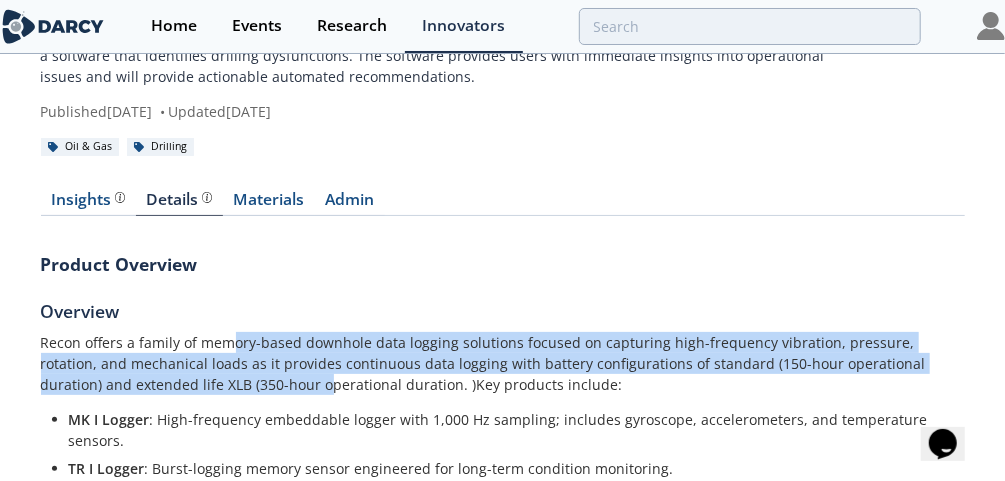 drag, startPoint x: 229, startPoint y: 339, endPoint x: 232, endPoint y: 382, distance: 43.104523 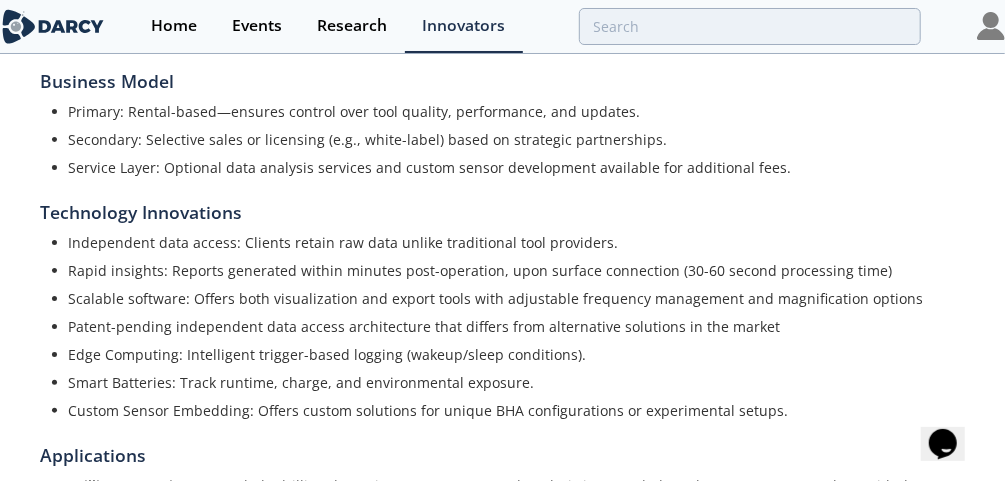scroll, scrollTop: 680, scrollLeft: 0, axis: vertical 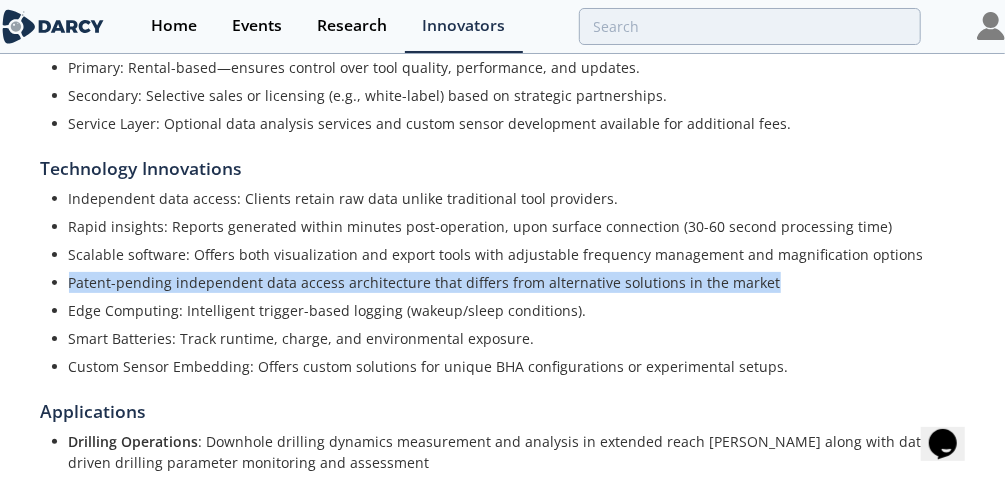 drag, startPoint x: 70, startPoint y: 281, endPoint x: 781, endPoint y: 291, distance: 711.0703 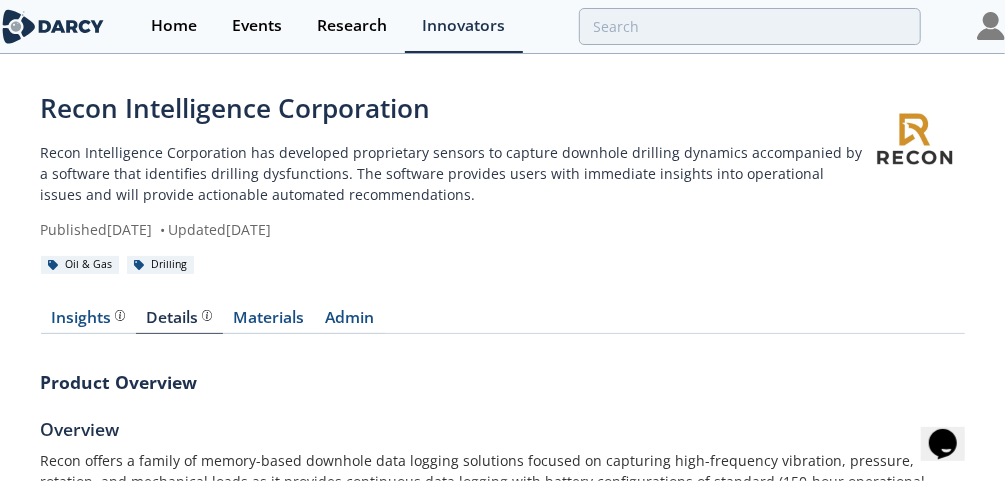 scroll, scrollTop: 0, scrollLeft: 0, axis: both 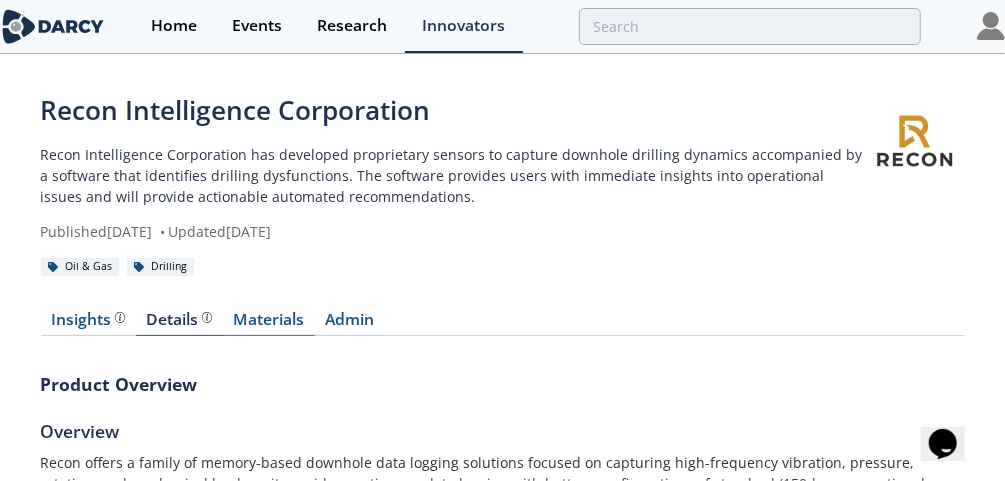 click on "Materials" at bounding box center (269, 324) 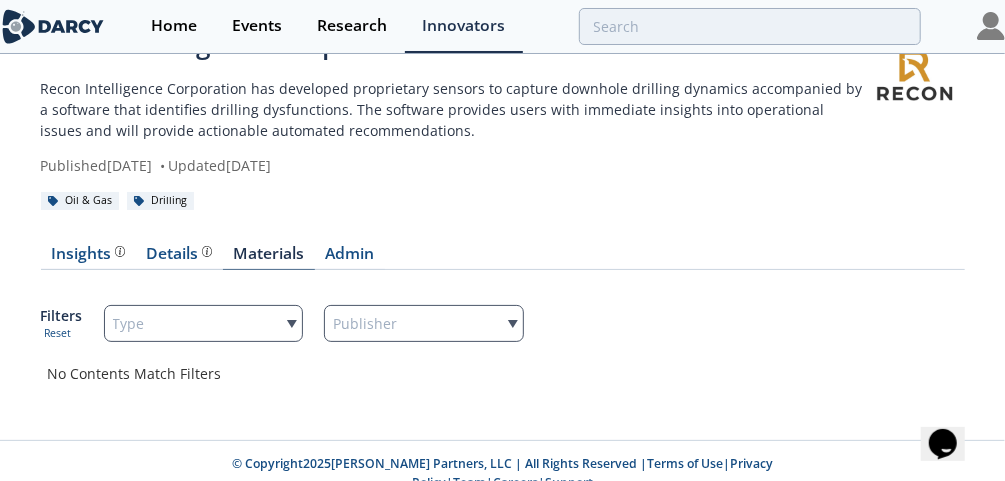 scroll, scrollTop: 70, scrollLeft: 0, axis: vertical 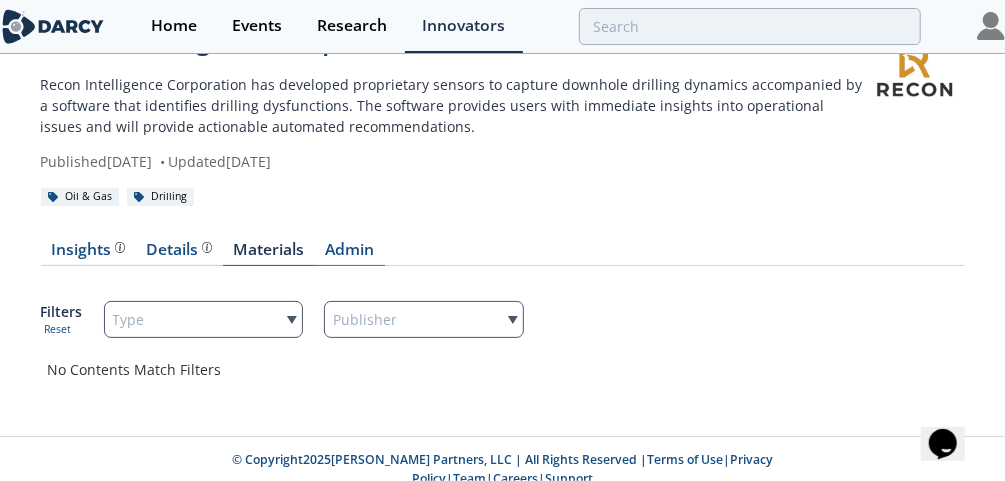 click on "Admin" at bounding box center [350, 254] 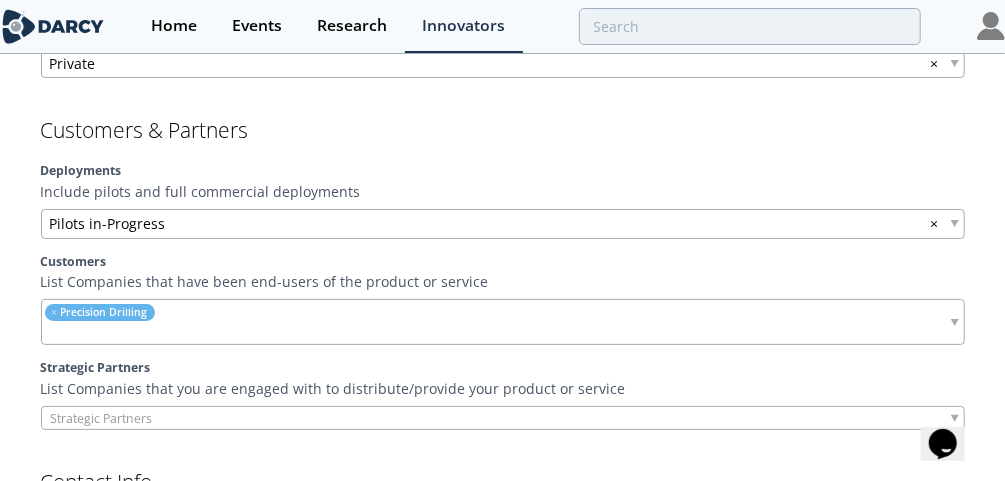 scroll, scrollTop: 1610, scrollLeft: 0, axis: vertical 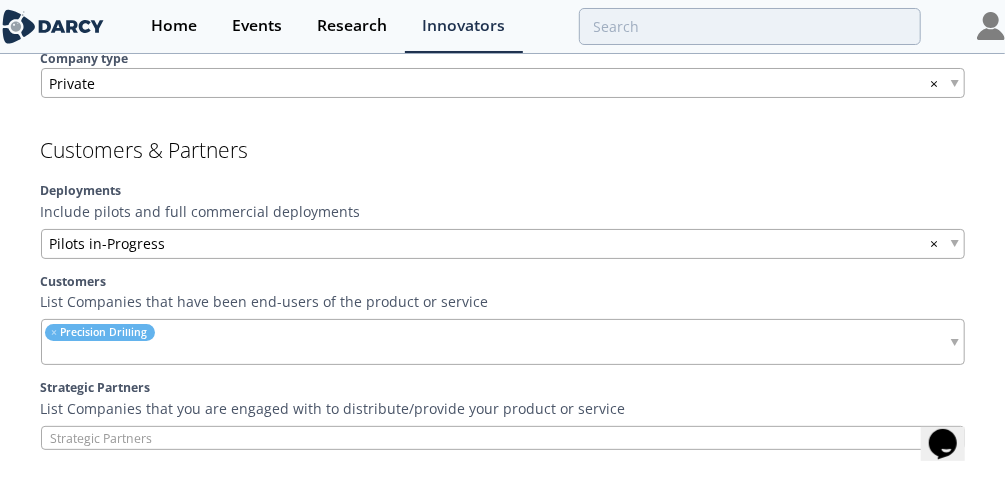 click on "List Companies that have been end-users of the product or service" at bounding box center (503, 301) 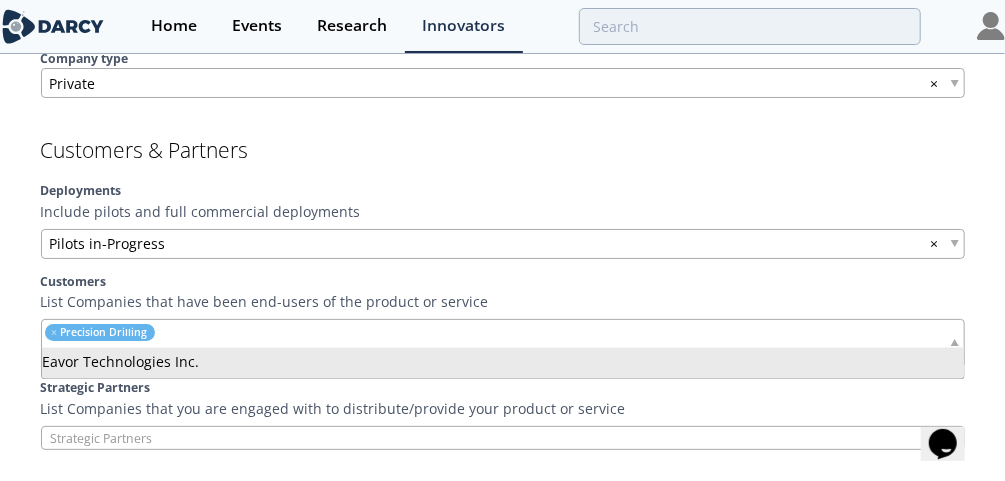 type on "eavor" 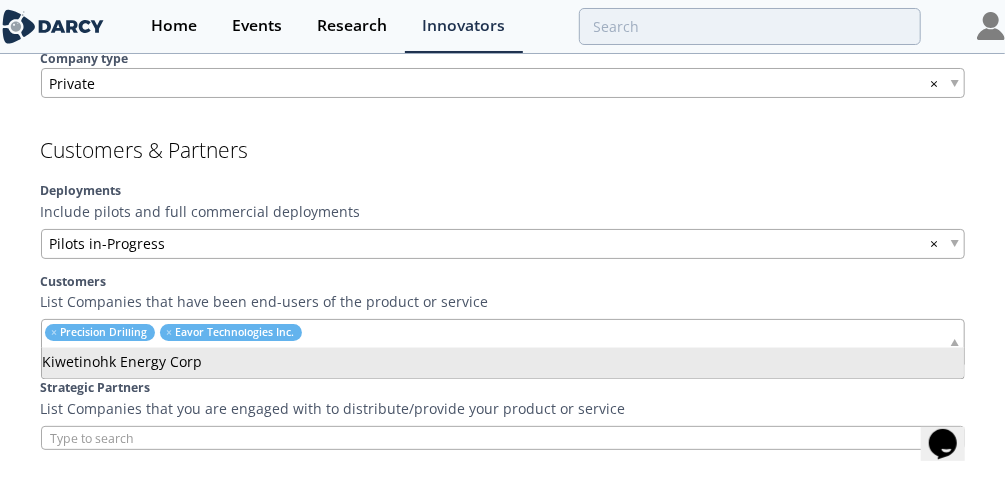 type on "kiwe" 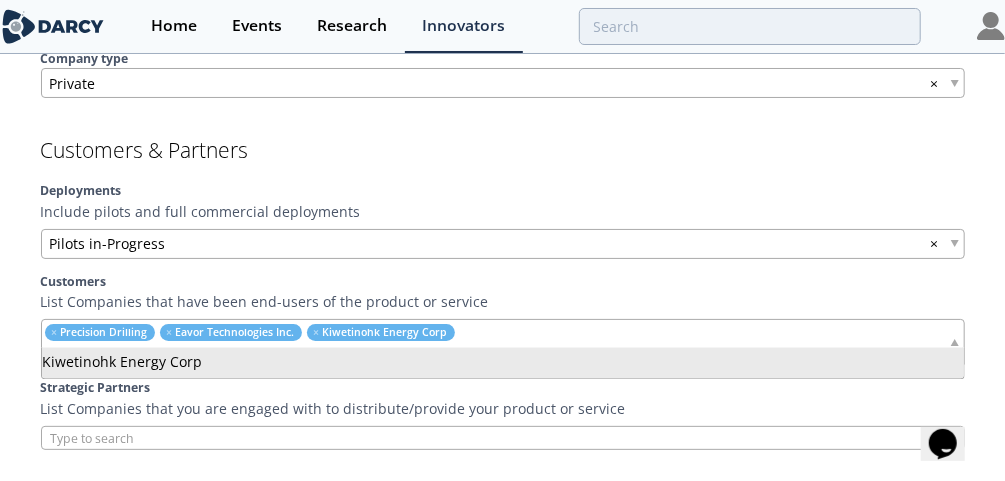 click on "Customers & Partners
Deployments
Include pilots and full commercial deployments
Pilots in-Progress
×
Customers
List Companies that have been end-users of the product or service
×
Precision Drilling
×
Eavor Technologies Inc.
×
Kiwetinohk Energy Corp" at bounding box center (503, 295) 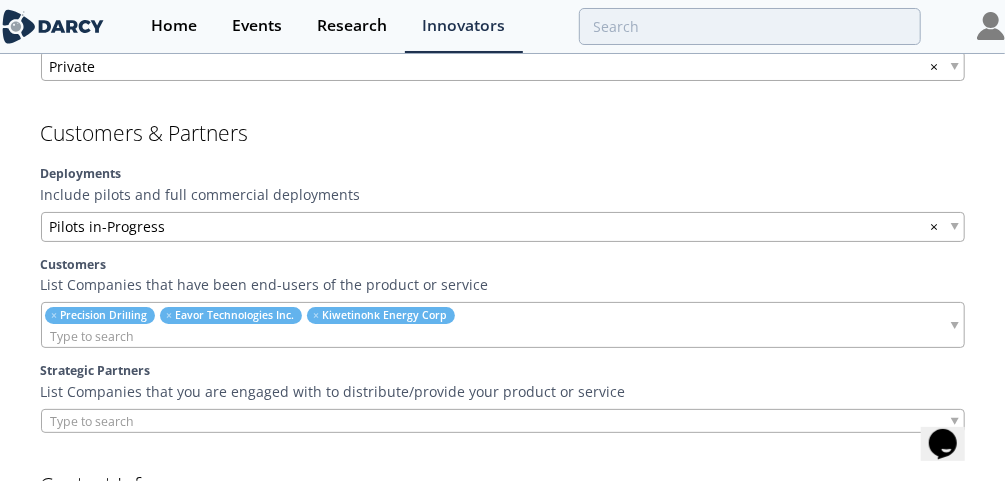 scroll, scrollTop: 1670, scrollLeft: 0, axis: vertical 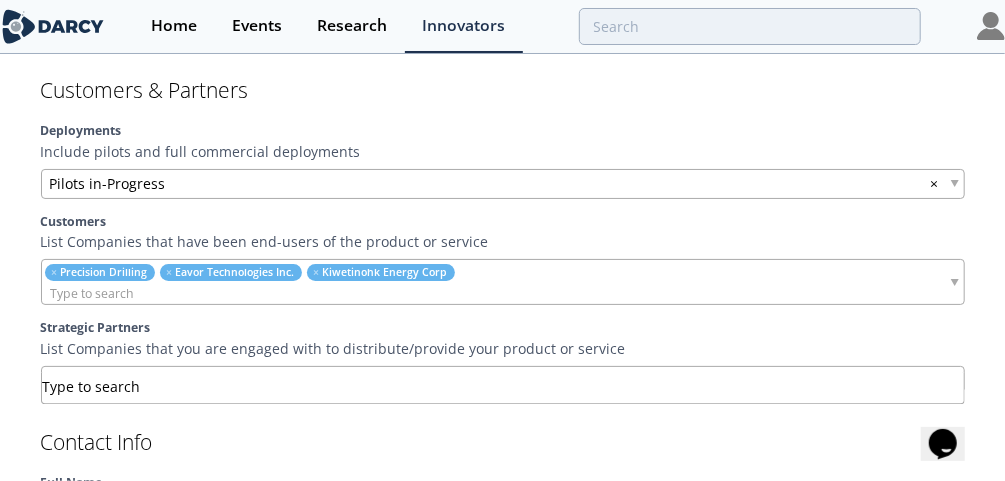 click at bounding box center (503, 378) 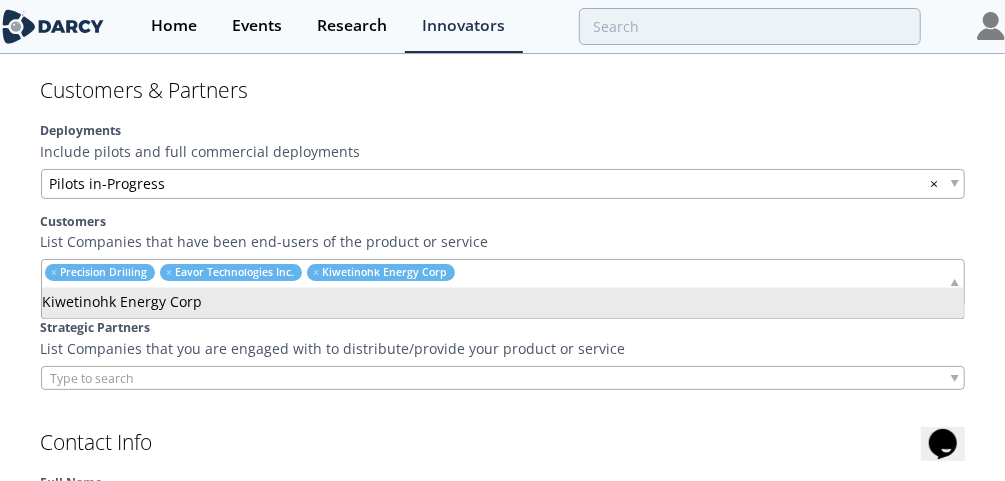 click at bounding box center (325, 293) 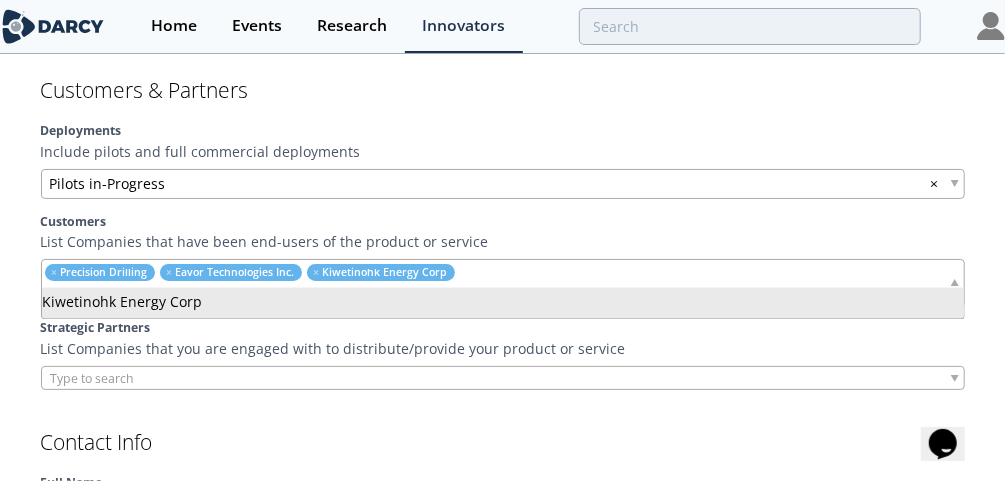click on "Recon Intelligence Corporation
Recon Intelligence Corporation has developed proprietary sensors to capture downhole drilling dynamics accompanied by a software that identifies drilling dysfunctions. The software provides users with immediate insights into operational issues and will provide actionable automated recommendations.
Published  [DATE]
•
Updated  [DATE]
Oil & Gas
Drilling" at bounding box center (502, 651) 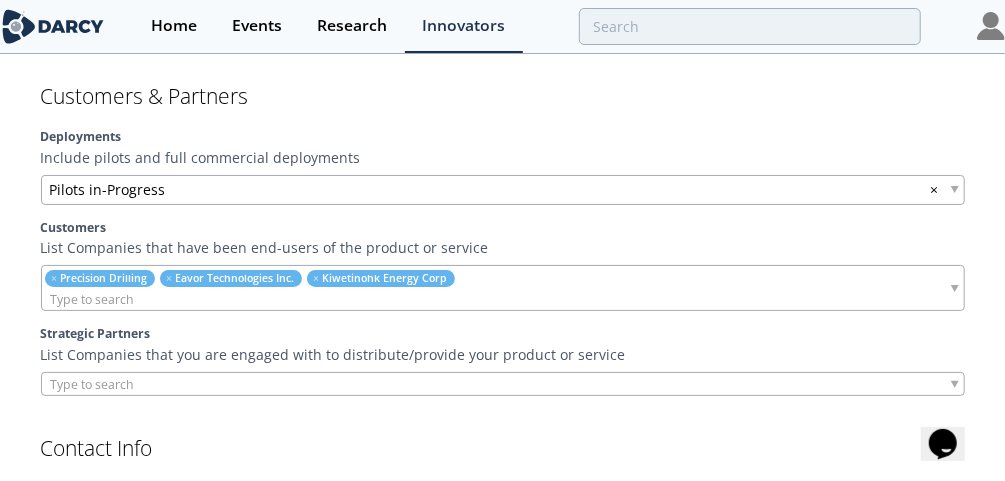 scroll, scrollTop: 1650, scrollLeft: 0, axis: vertical 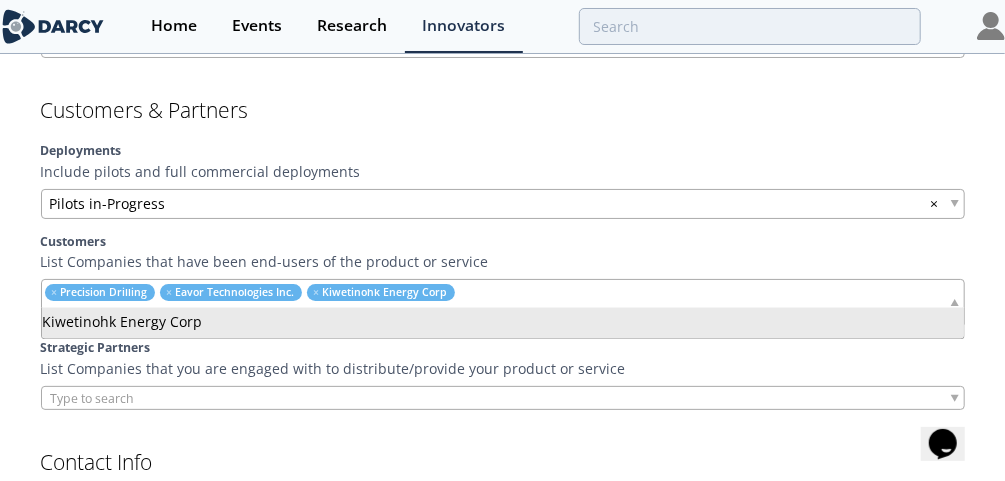 click at bounding box center [325, 313] 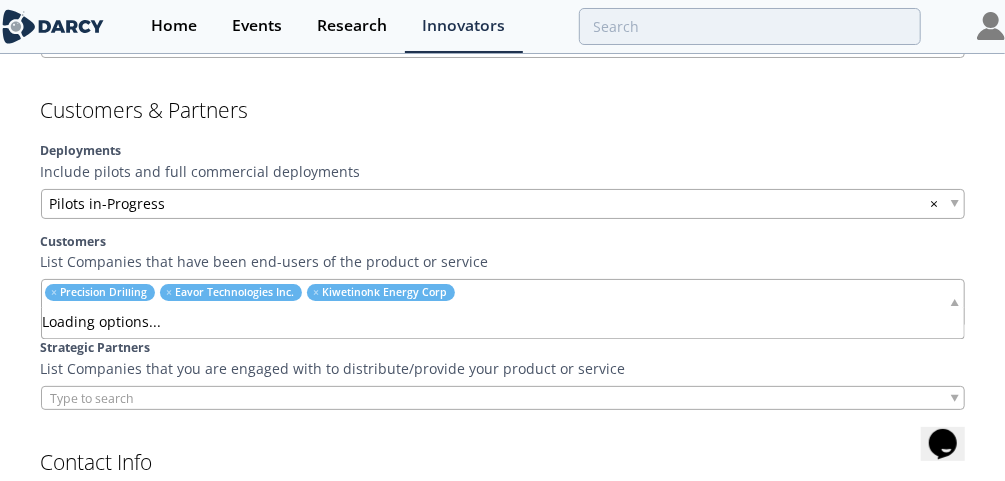type on "na" 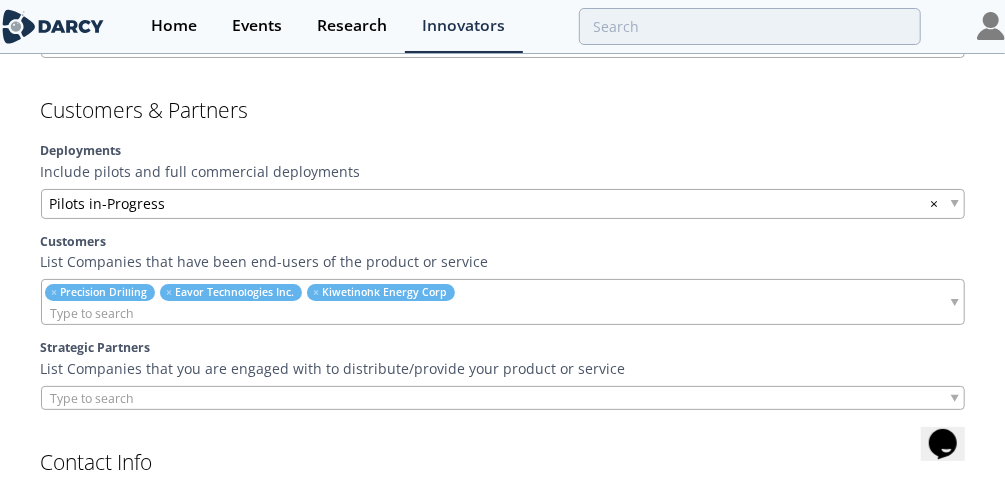 click at bounding box center [325, 313] 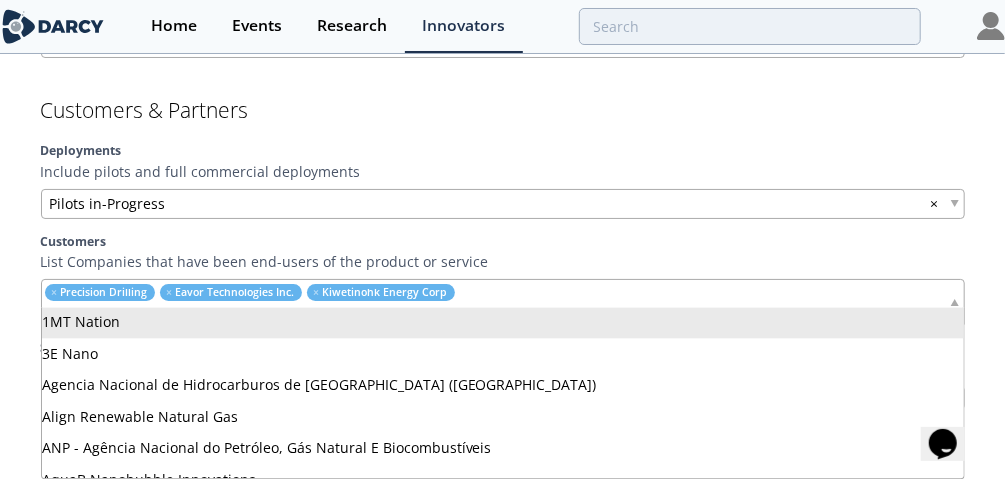 type on "v" 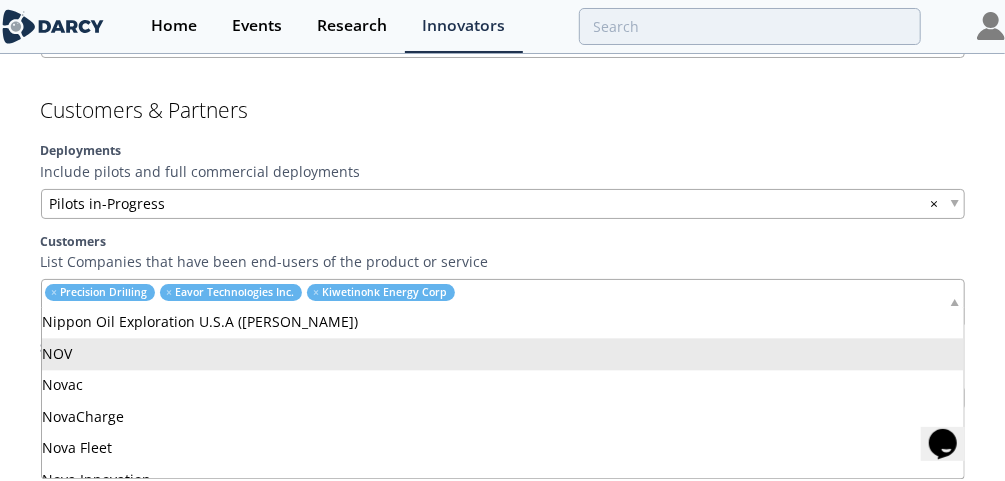 type on "nov" 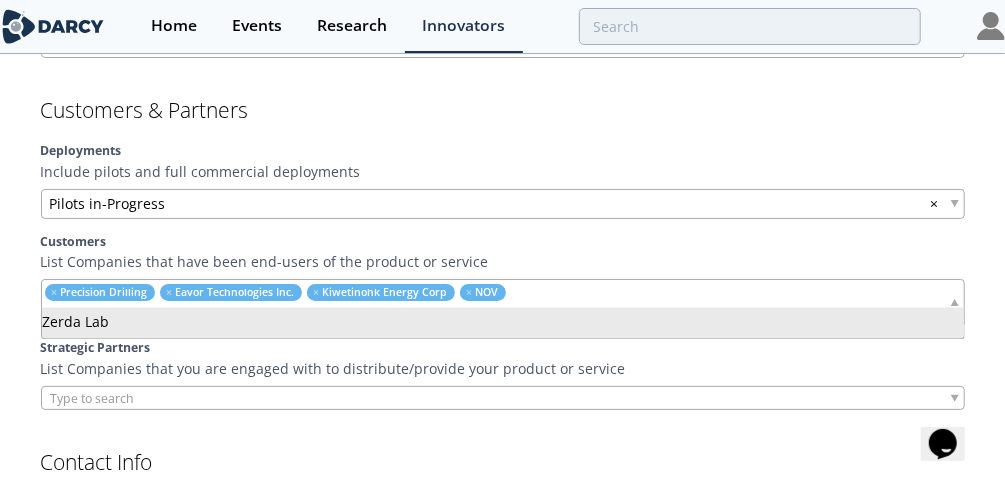 type on "zerda" 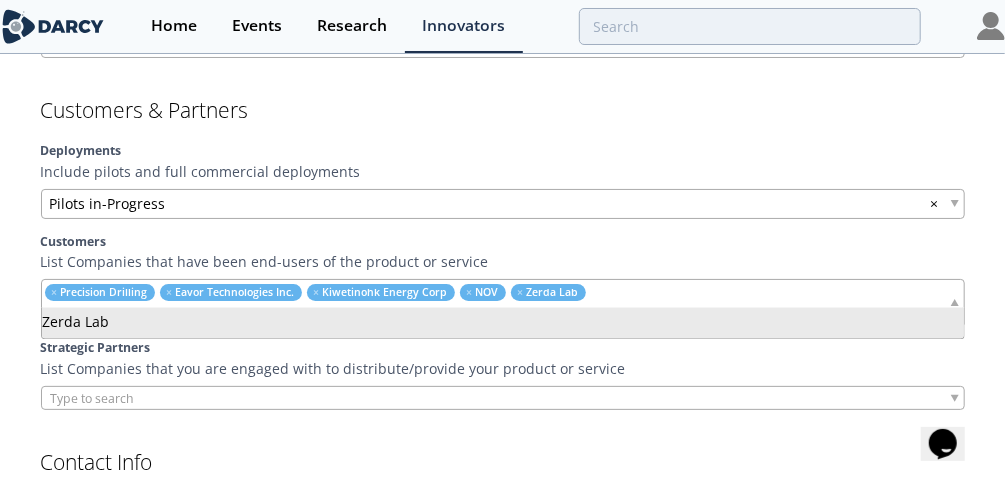 click at bounding box center (391, 313) 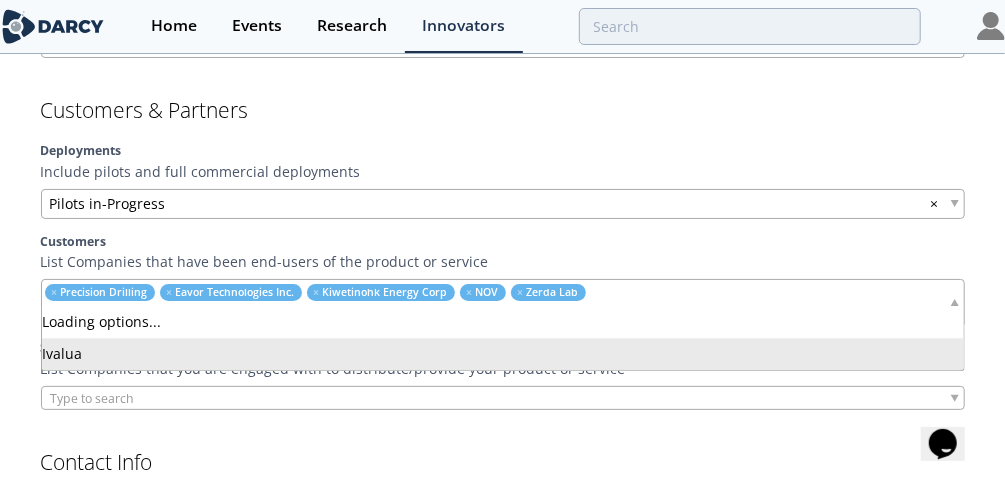 type on "i" 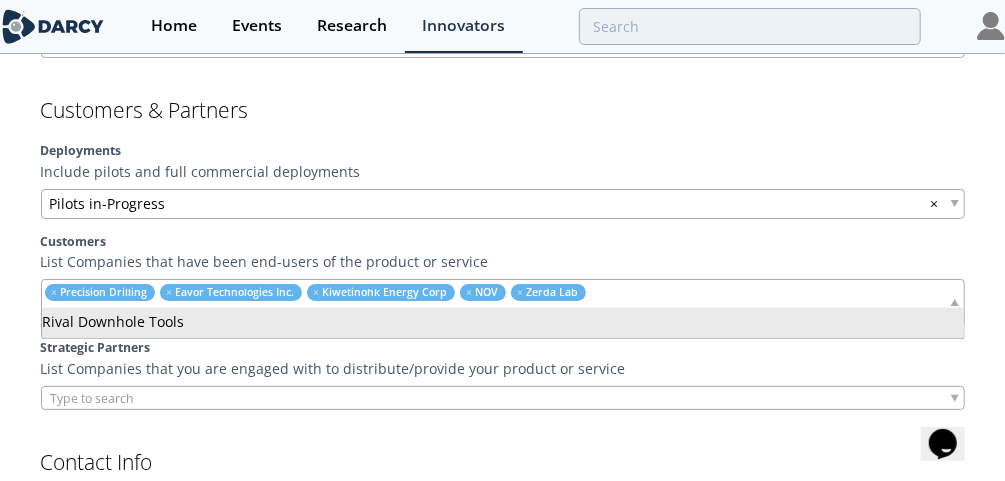 type on "rival" 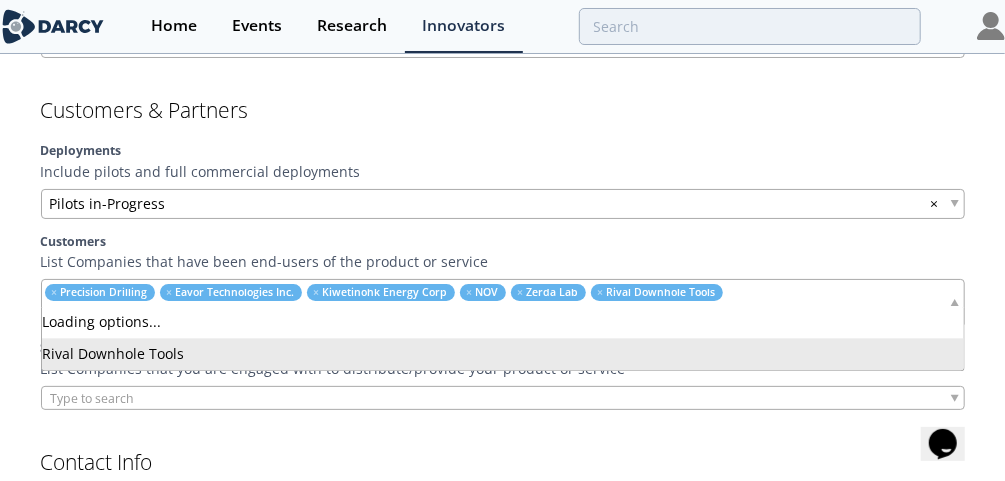 type on "w" 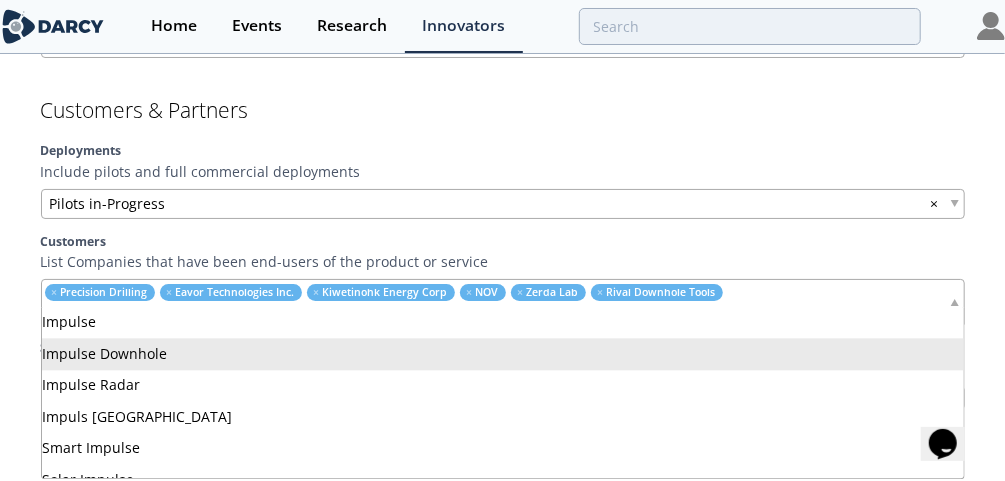type on "impuls" 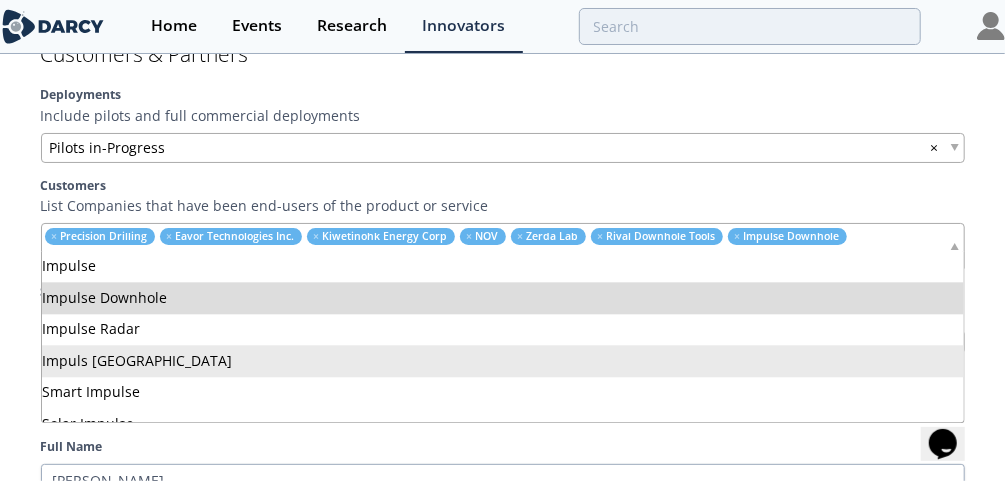 scroll, scrollTop: 1650, scrollLeft: 0, axis: vertical 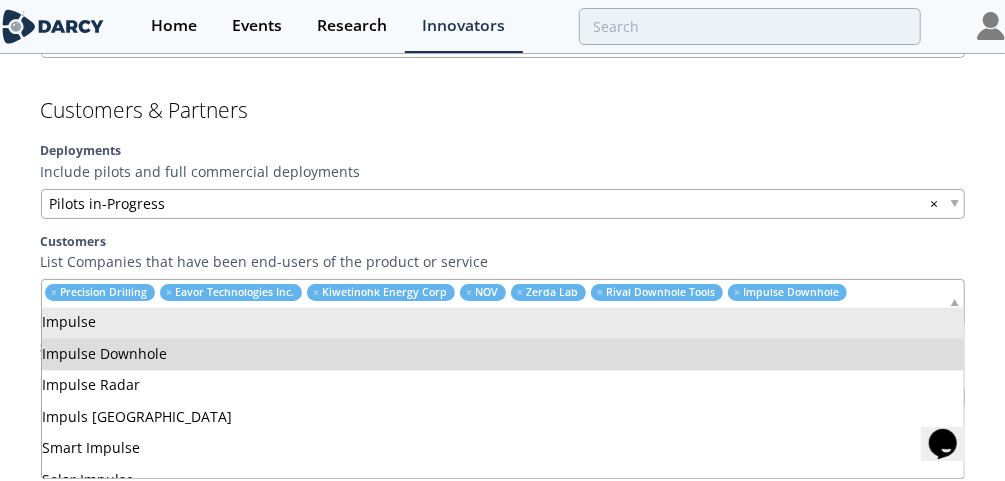 click on "Recon Intelligence Corporation
Recon Intelligence Corporation has developed proprietary sensors to capture downhole drilling dynamics accompanied by a software that identifies drilling dysfunctions. The software provides users with immediate insights into operational issues and will provide actionable automated recommendations.
Published  [DATE]
•
Updated  [DATE]
Oil & Gas
Drilling" at bounding box center [502, 671] 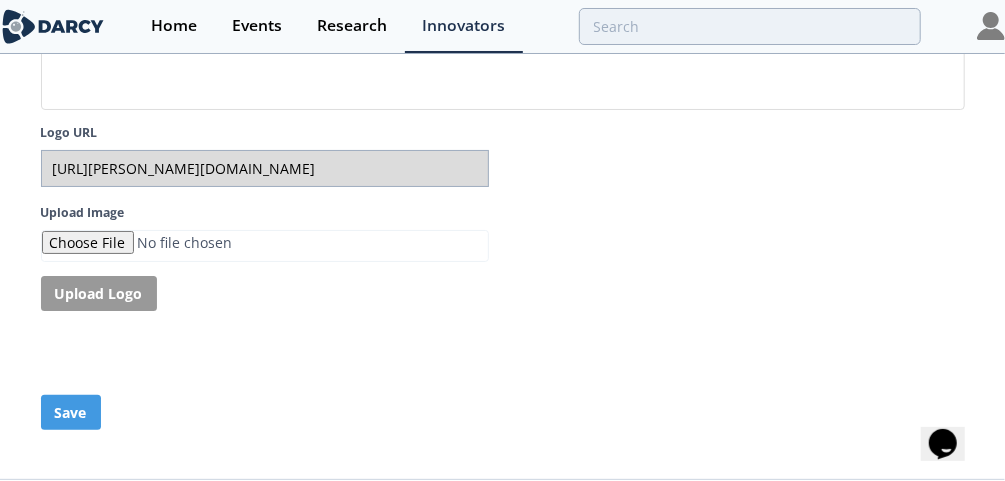 scroll, scrollTop: 4121, scrollLeft: 0, axis: vertical 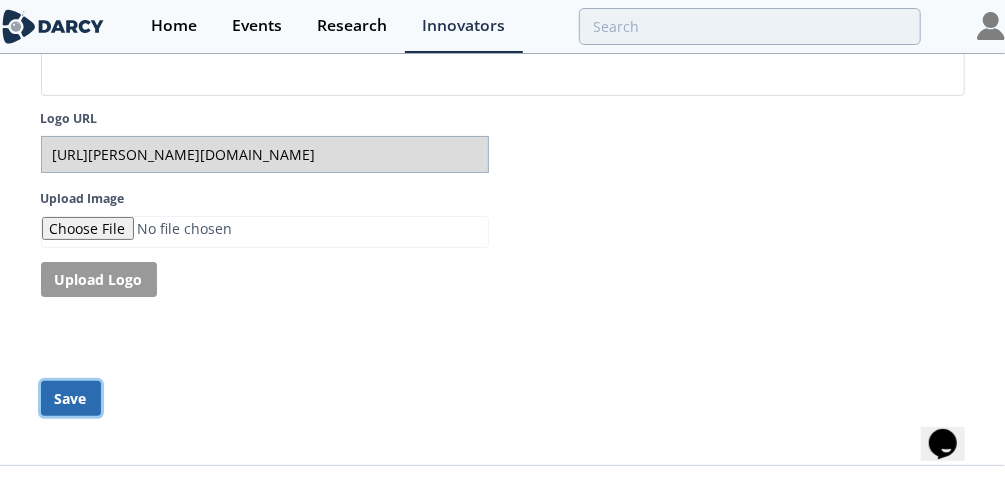 click on "Save" at bounding box center (71, 398) 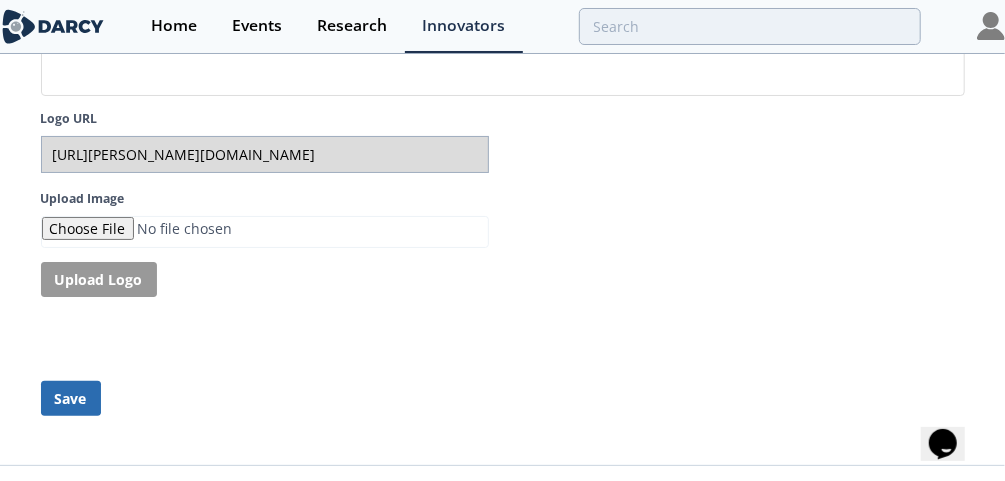 type 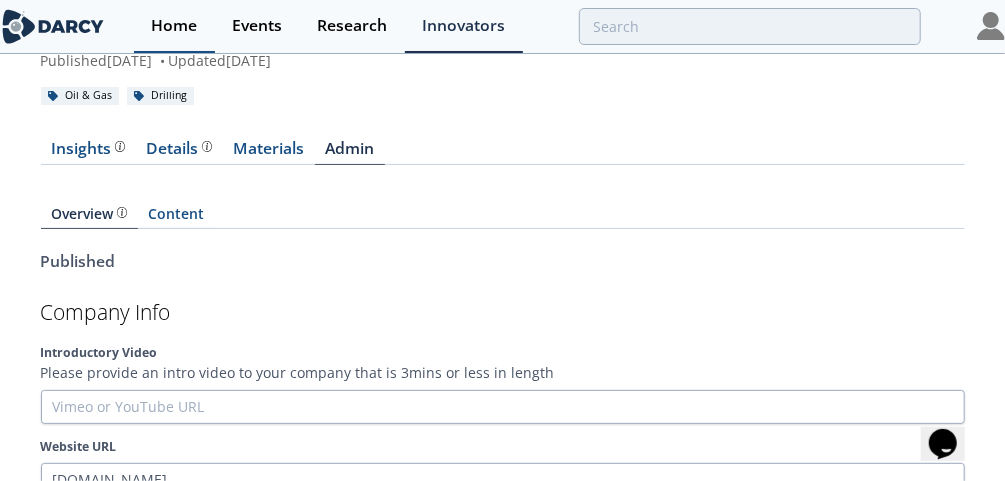 scroll, scrollTop: 161, scrollLeft: 0, axis: vertical 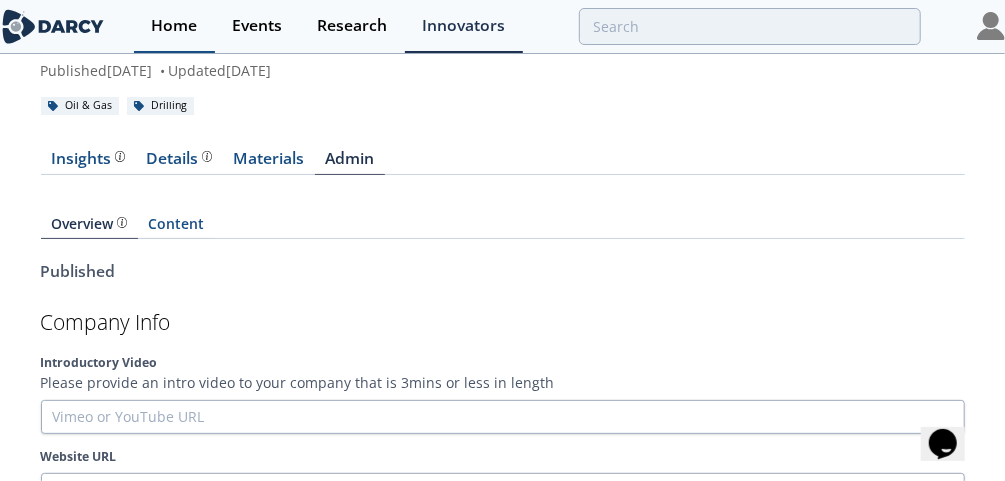 click on "Home" at bounding box center (174, 26) 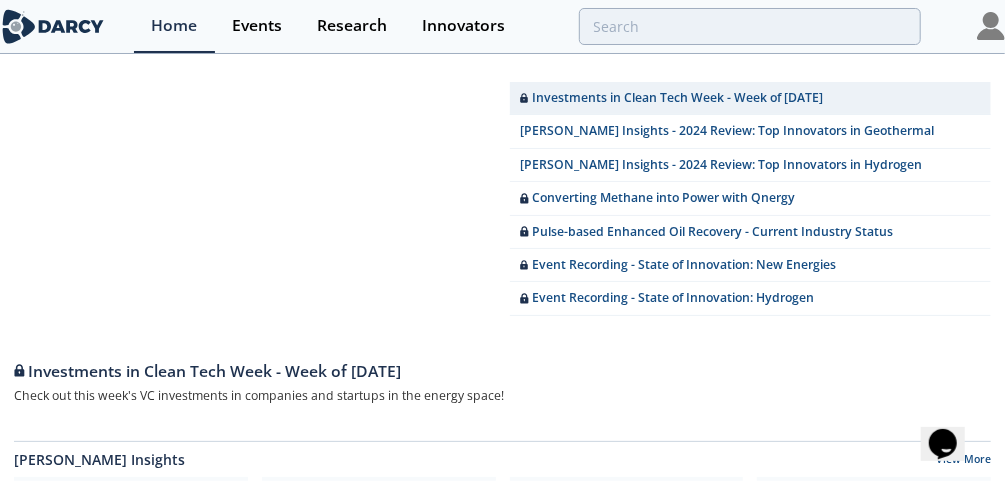 scroll, scrollTop: 0, scrollLeft: 0, axis: both 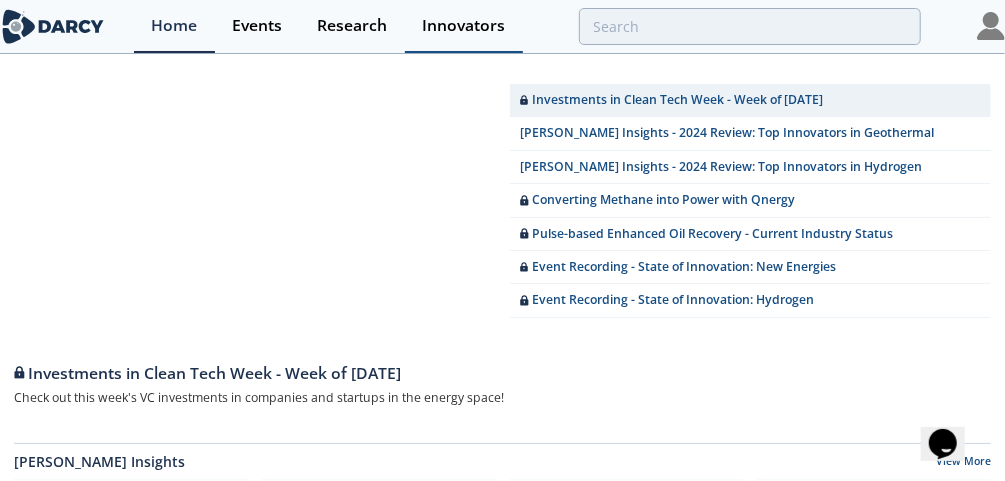 click on "Innovators" at bounding box center (463, 26) 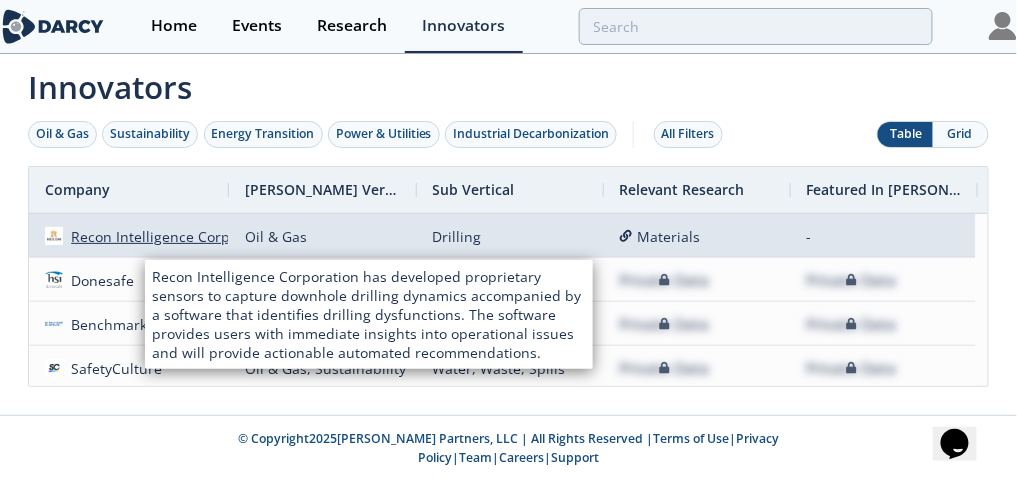 click on "Recon Intelligence Corporation" at bounding box center (171, 236) 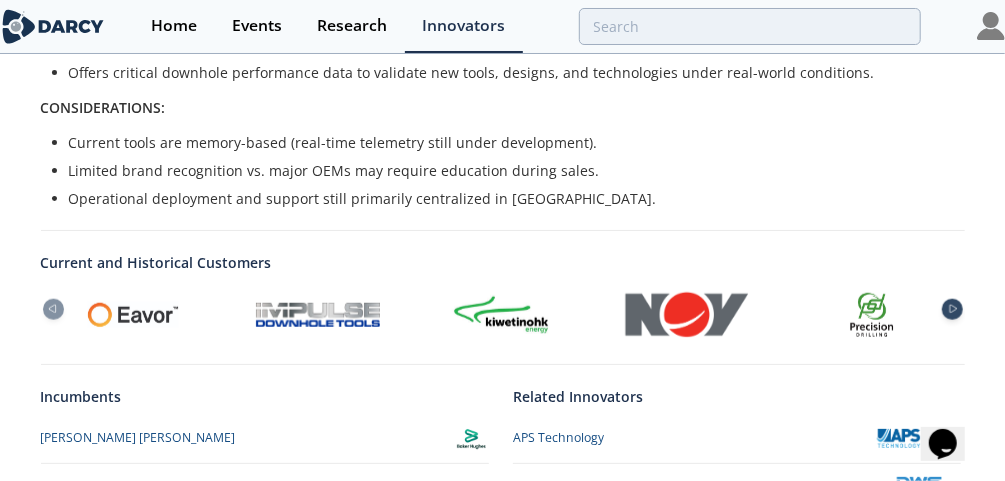scroll, scrollTop: 640, scrollLeft: 0, axis: vertical 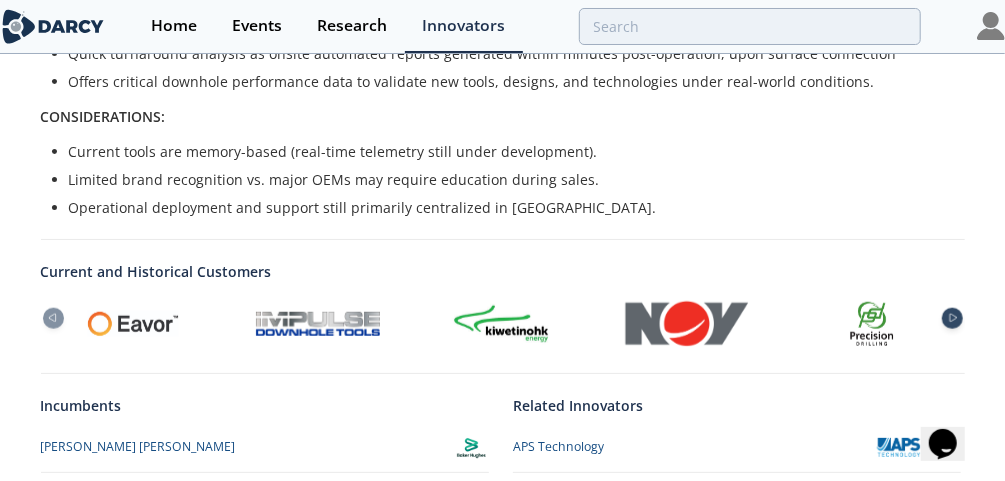 click at bounding box center (503, 324) 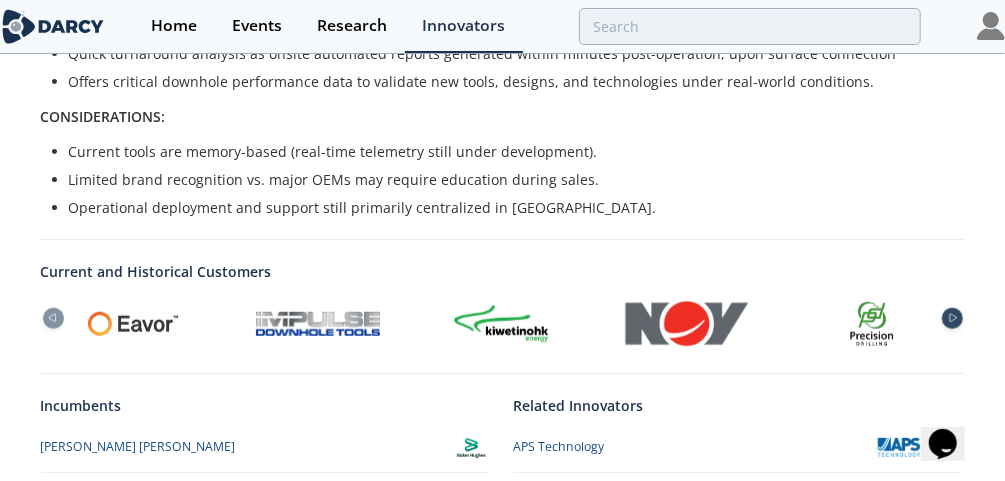 click 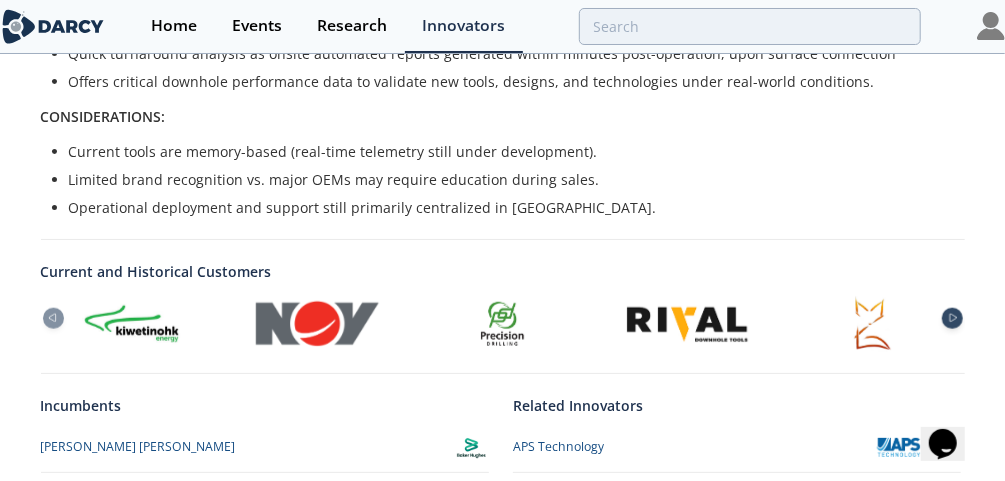 click 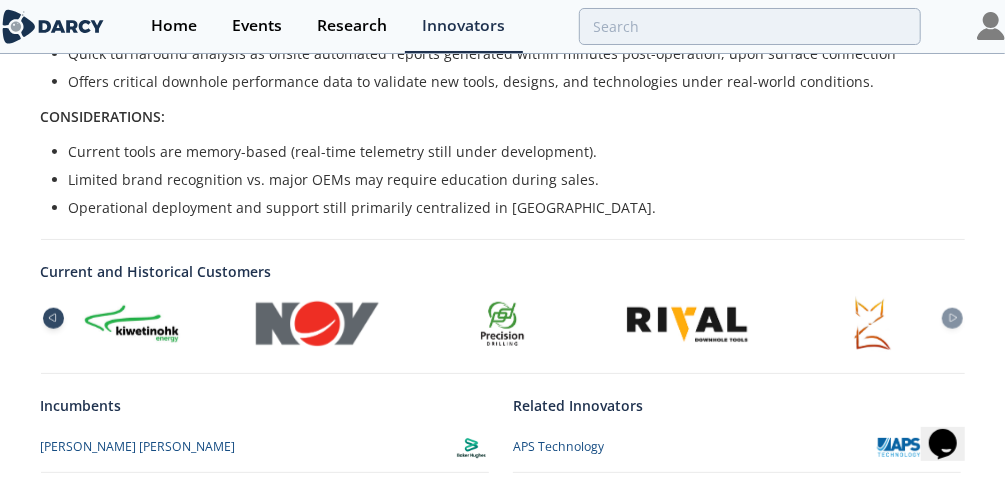 click 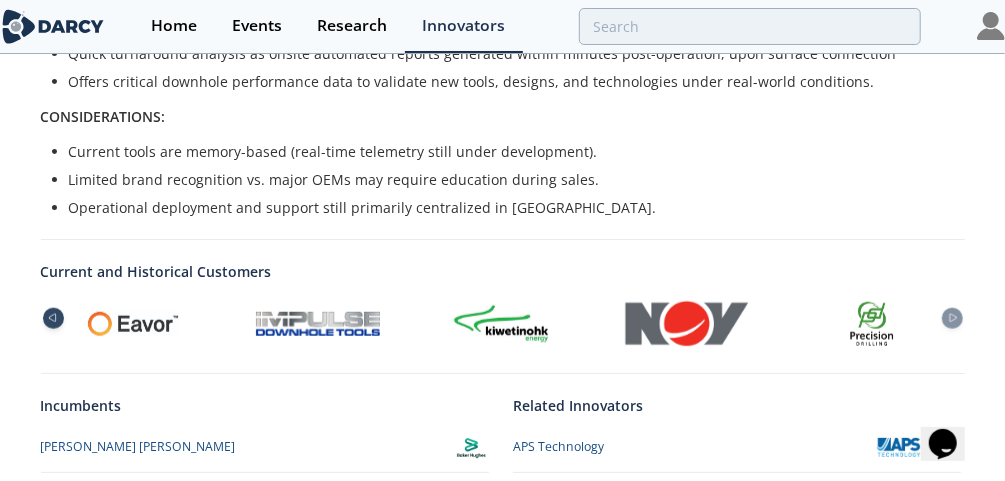 click 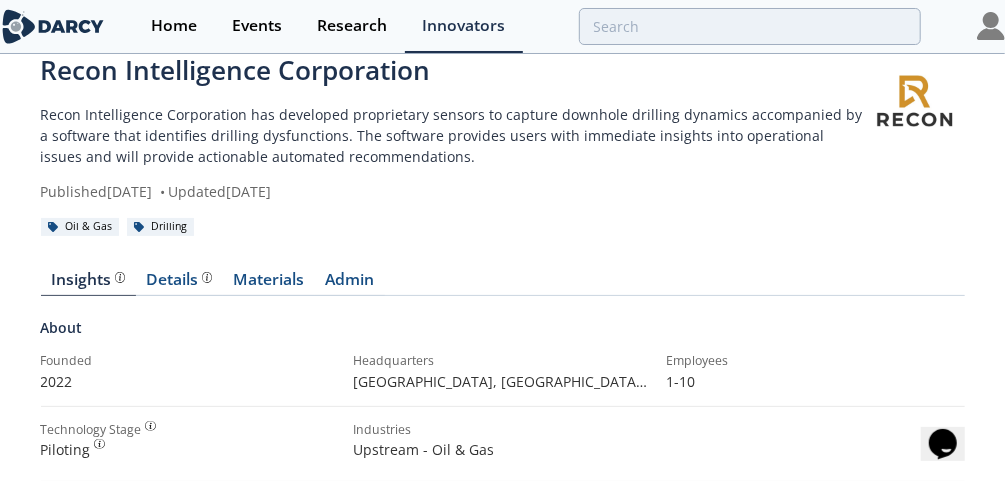 scroll, scrollTop: 0, scrollLeft: 0, axis: both 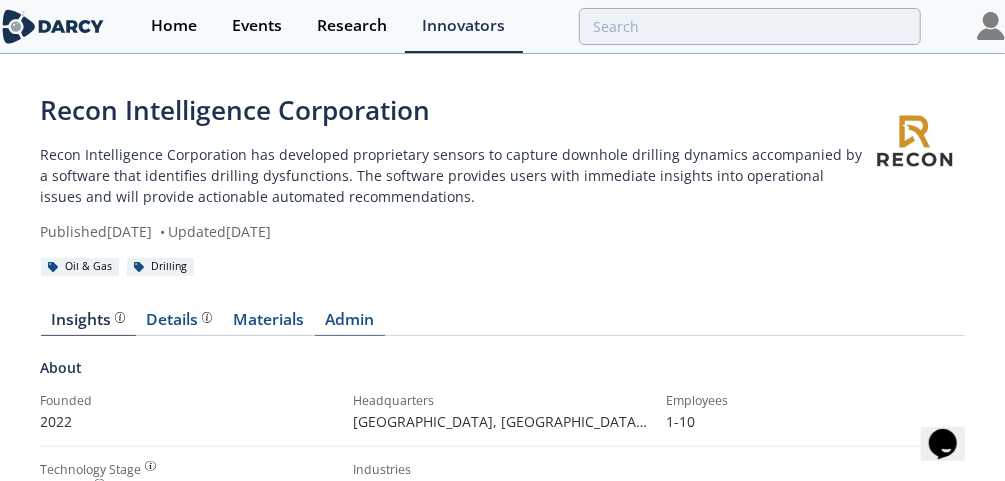 click on "Admin" at bounding box center (350, 324) 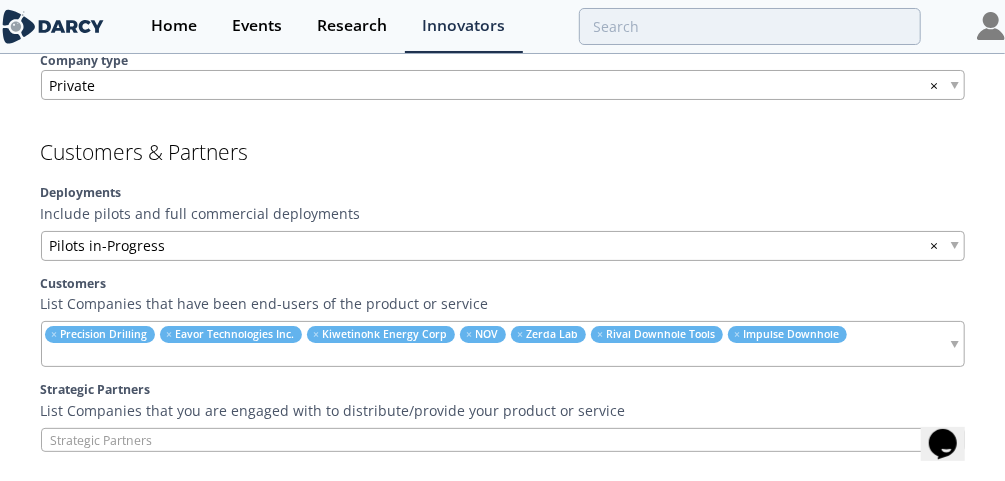 scroll, scrollTop: 1620, scrollLeft: 0, axis: vertical 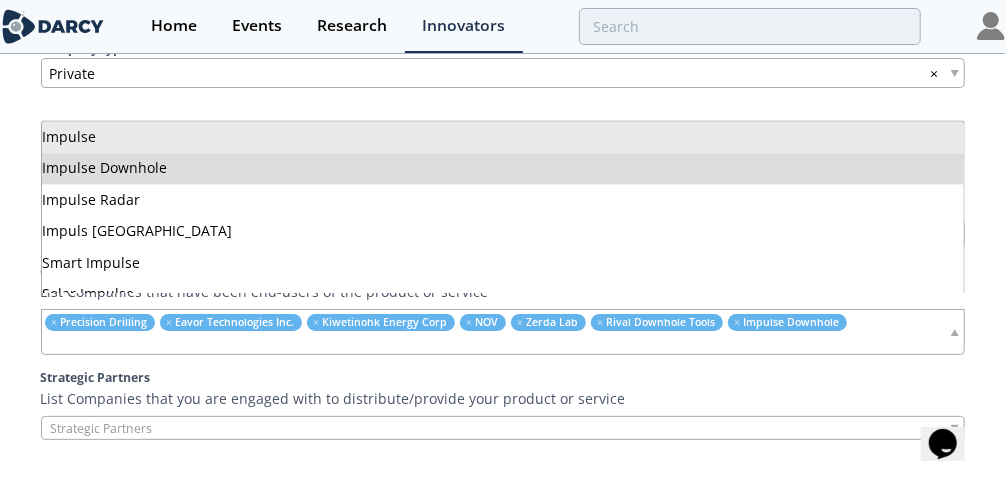 click at bounding box center [495, 343] 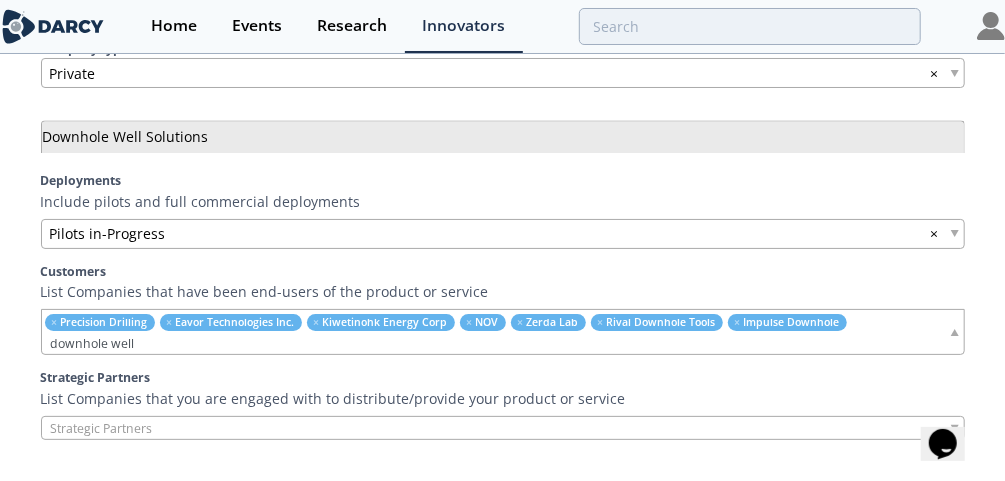 type on "downhole well" 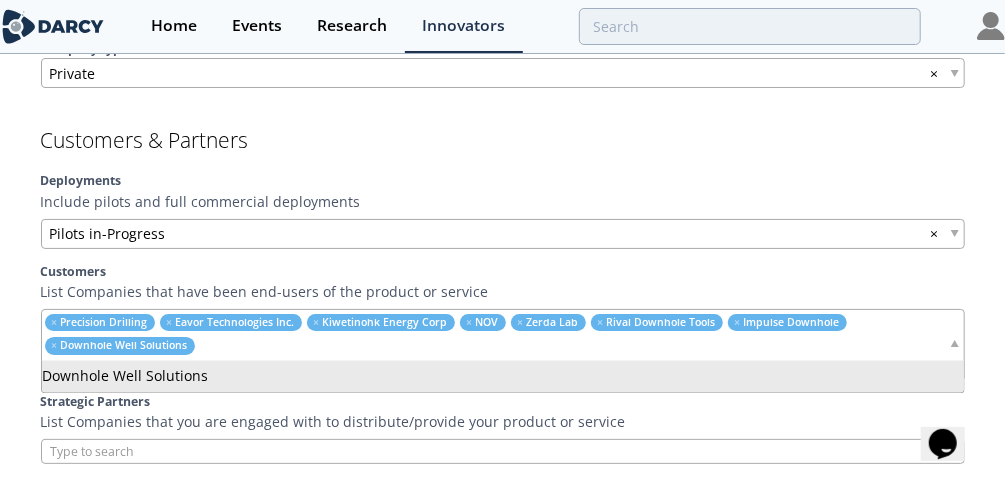 click on "Recon Intelligence Corporation
Recon Intelligence Corporation has developed proprietary sensors to capture downhole drilling dynamics accompanied by a software that identifies drilling dysfunctions. The software provides users with immediate insights into operational issues and will provide actionable automated recommendations.
Published  [DATE]
•
Updated  [DATE]
Oil & Gas
Drilling" at bounding box center [502, 712] 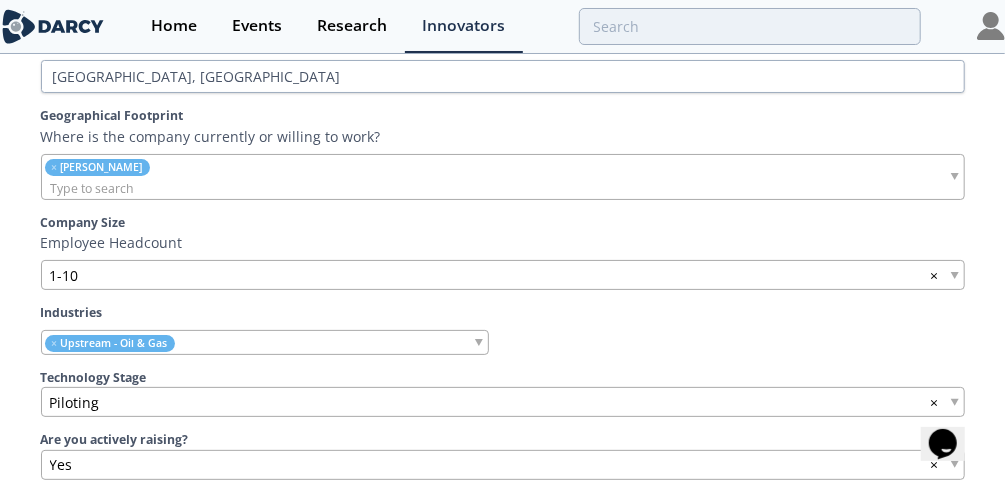 scroll, scrollTop: 820, scrollLeft: 0, axis: vertical 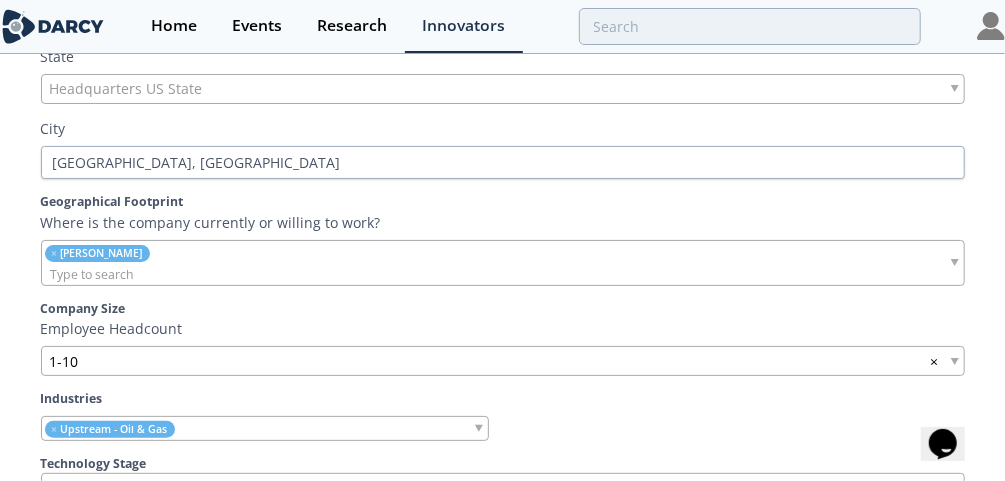 click on "×
[GEOGRAPHIC_DATA]" at bounding box center (173, 263) 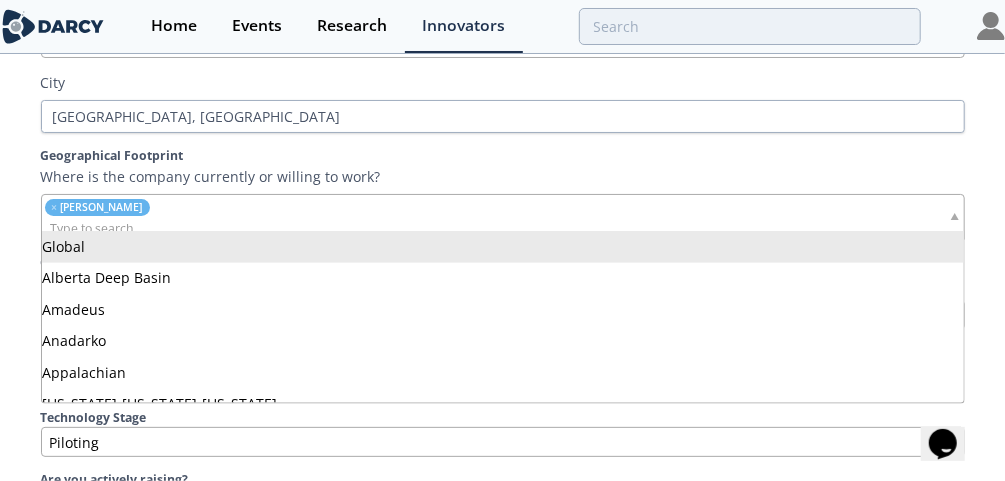 scroll, scrollTop: 880, scrollLeft: 0, axis: vertical 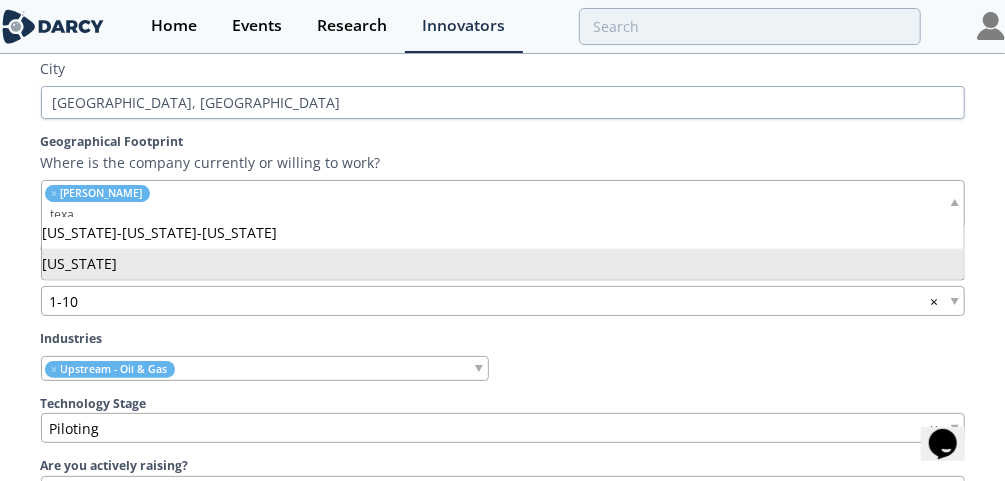 type on "texa" 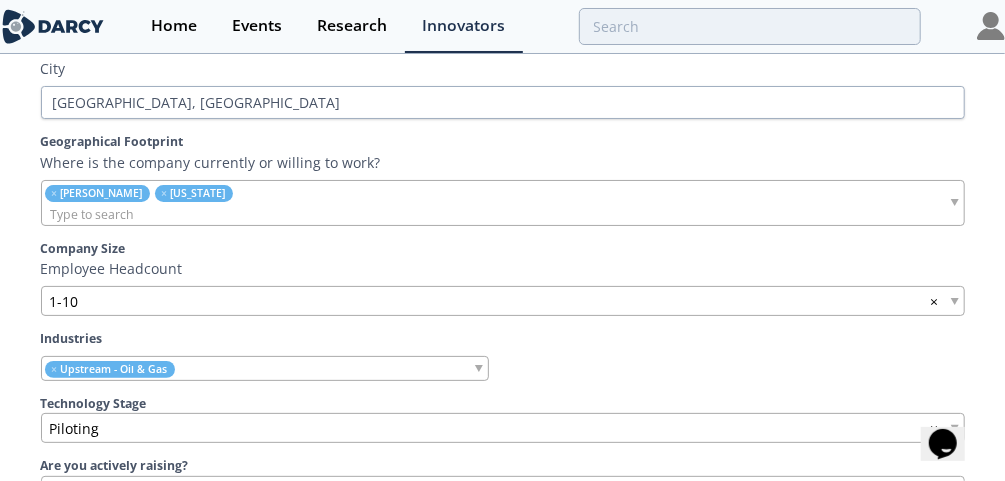 click on "×
[GEOGRAPHIC_DATA]
×
[US_STATE]" at bounding box center (214, 203) 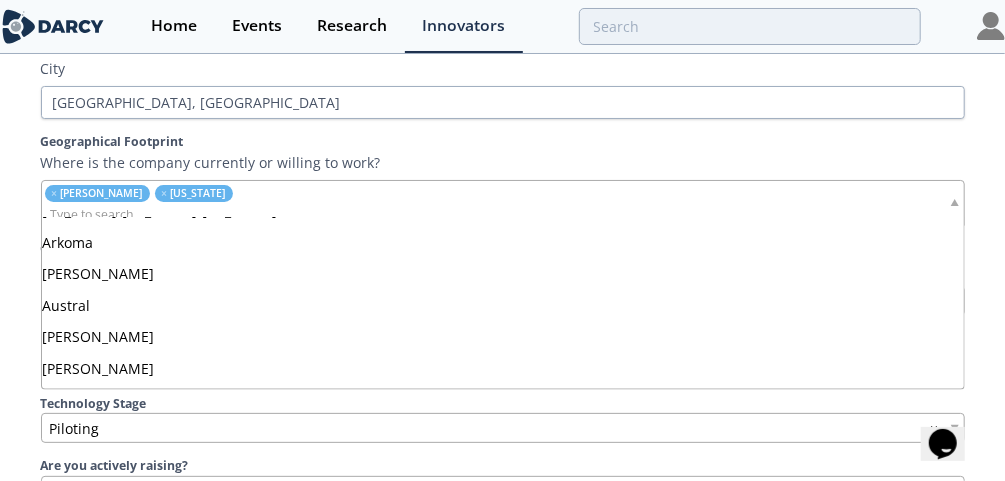 scroll, scrollTop: 0, scrollLeft: 0, axis: both 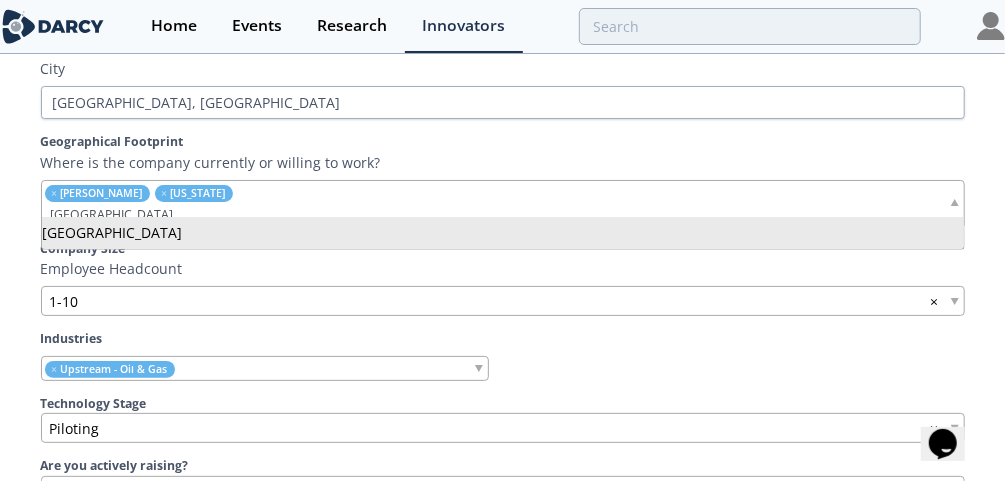 type on "[GEOGRAPHIC_DATA]" 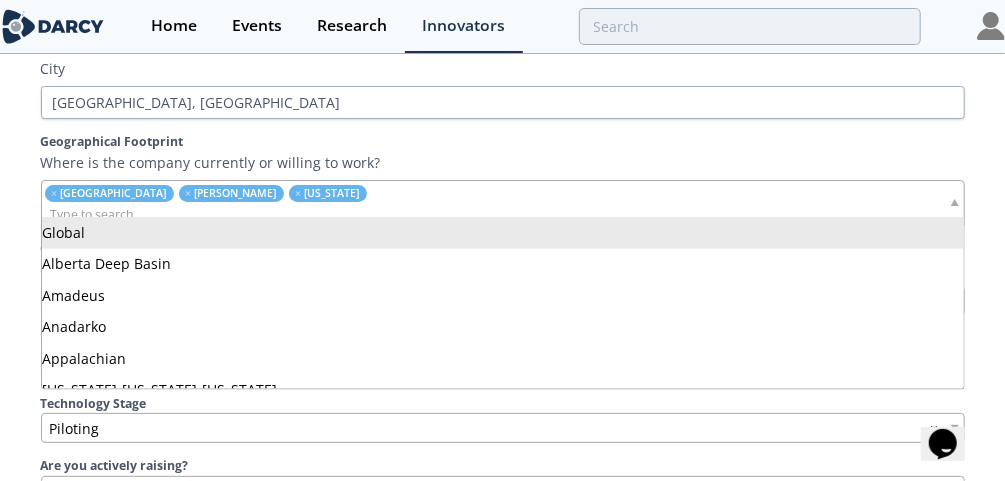click on "×
[GEOGRAPHIC_DATA]
×
[GEOGRAPHIC_DATA]
×
[US_STATE]" at bounding box center (281, 203) 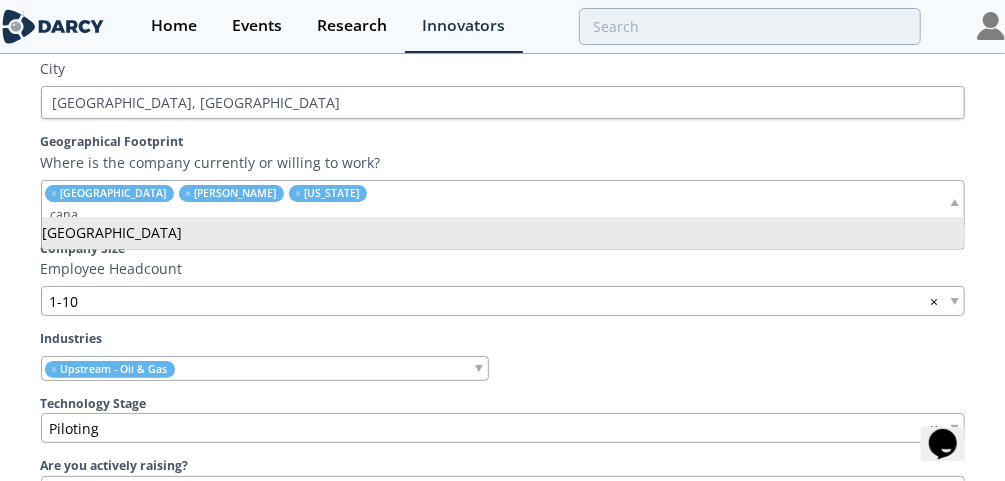 type on "cana" 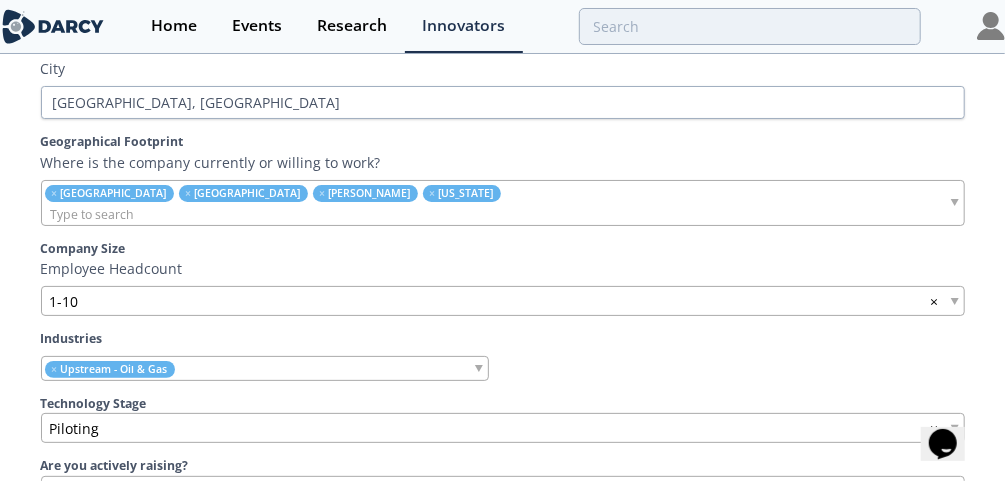 click at bounding box center [348, 214] 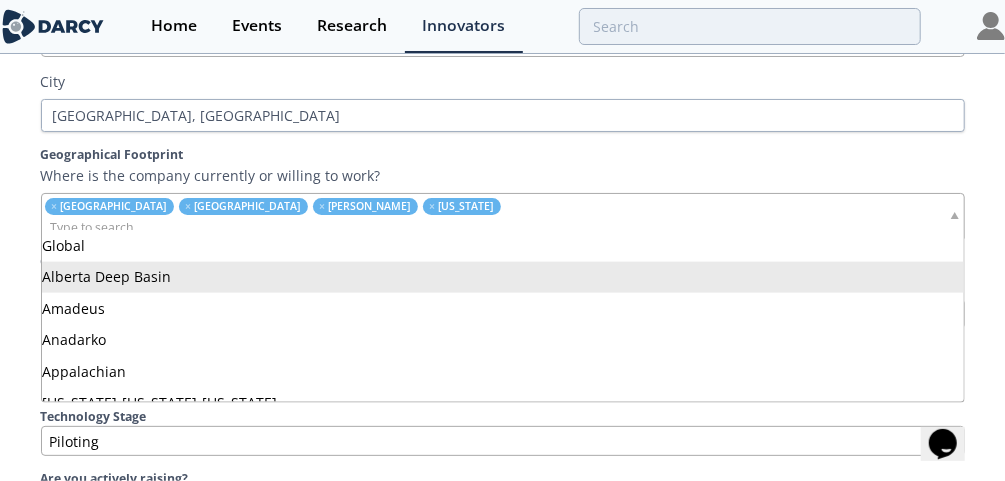 scroll, scrollTop: 860, scrollLeft: 0, axis: vertical 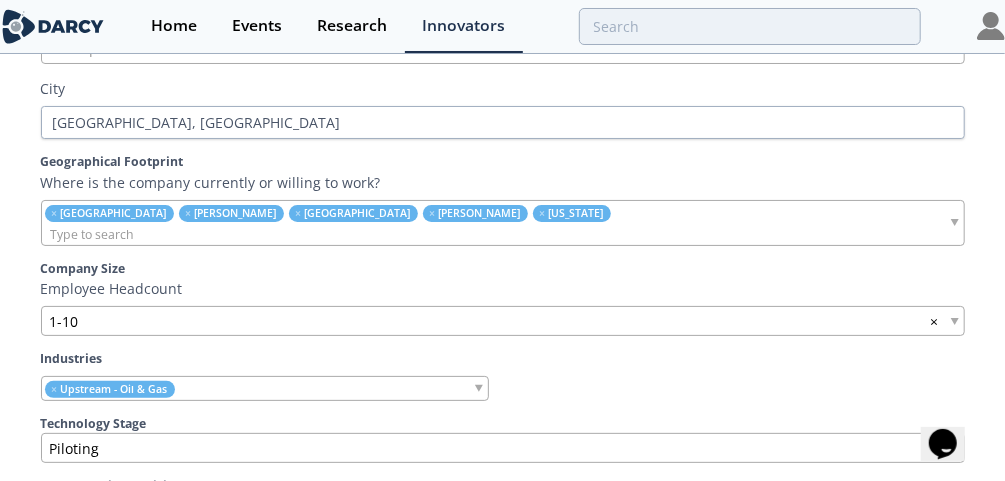 click on "×
[GEOGRAPHIC_DATA]
×
[GEOGRAPHIC_DATA]
×
[GEOGRAPHIC_DATA]
×
[GEOGRAPHIC_DATA]
×
[US_STATE]" at bounding box center (403, 223) 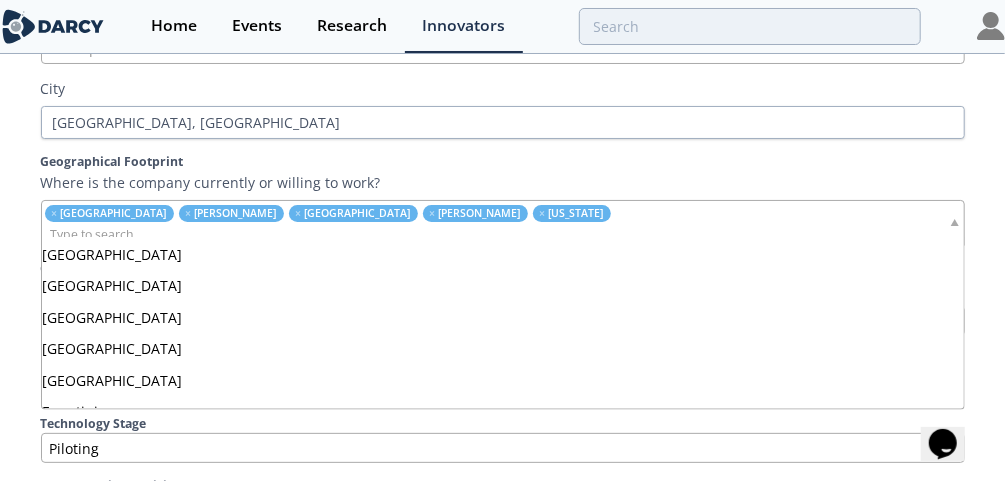 scroll, scrollTop: 3580, scrollLeft: 0, axis: vertical 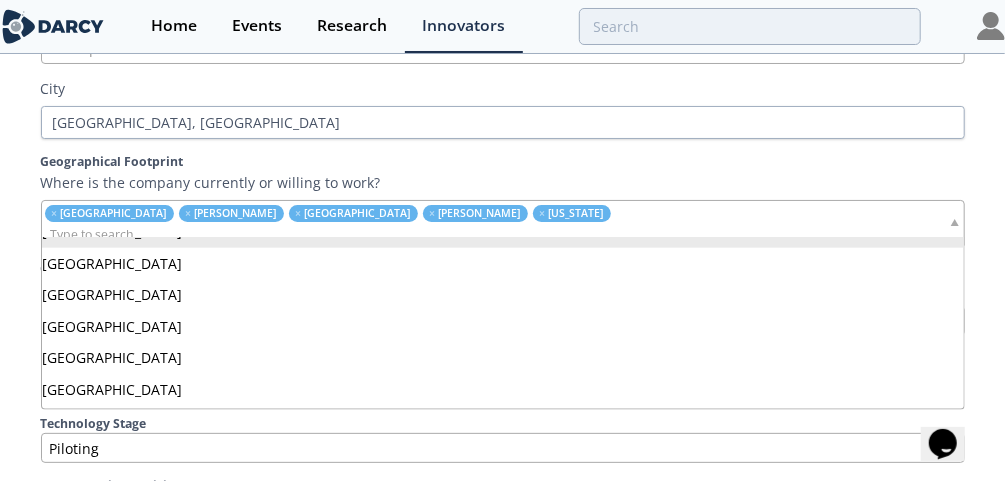 click on "Recon Intelligence Corporation
Recon Intelligence Corporation has developed proprietary sensors to capture downhole drilling dynamics accompanied by a software that identifies drilling dysfunctions. The software provides users with immediate insights into operational issues and will provide actionable automated recommendations.
Published  [DATE]
•
Updated  [DATE]
Oil & Gas
Drilling" at bounding box center (502, 1472) 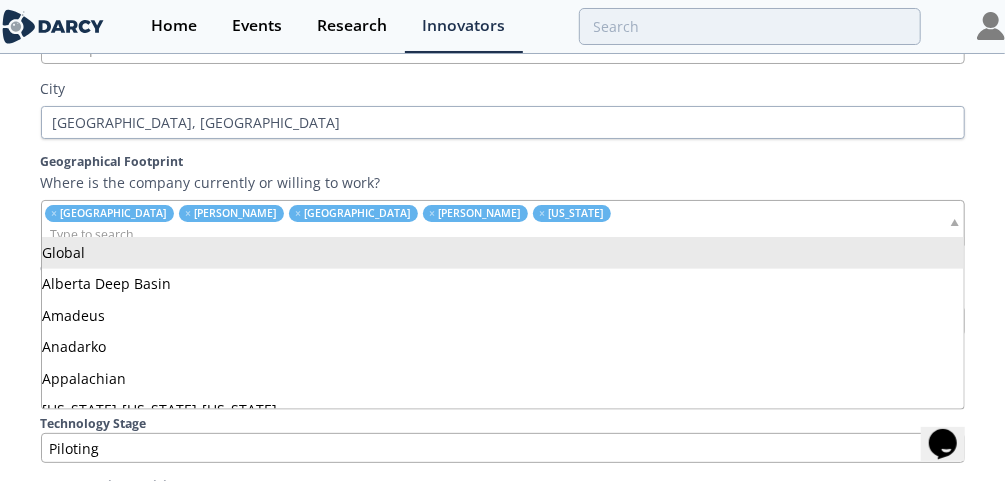 click on "×
[GEOGRAPHIC_DATA]
×
[GEOGRAPHIC_DATA]
×
[GEOGRAPHIC_DATA]
×
[GEOGRAPHIC_DATA]
×
[US_STATE]" at bounding box center [403, 223] 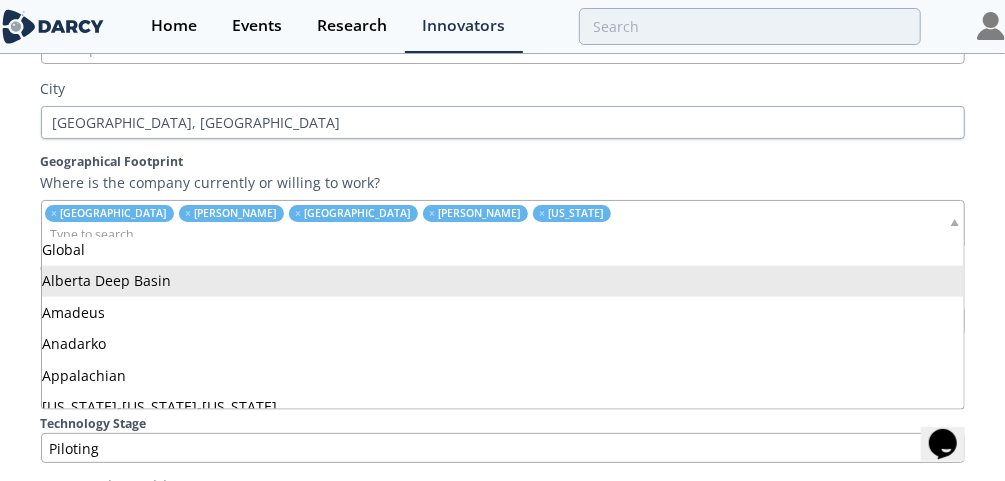 scroll, scrollTop: 0, scrollLeft: 0, axis: both 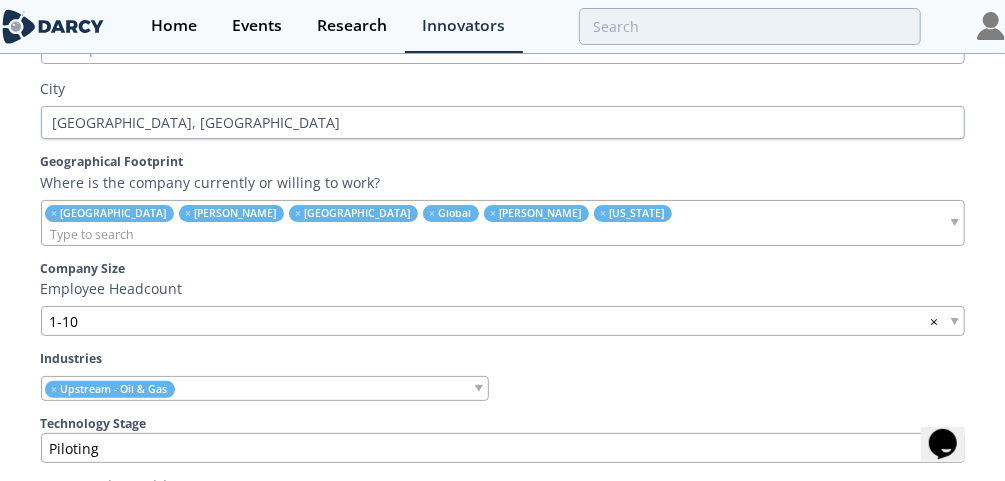 click at bounding box center (434, 234) 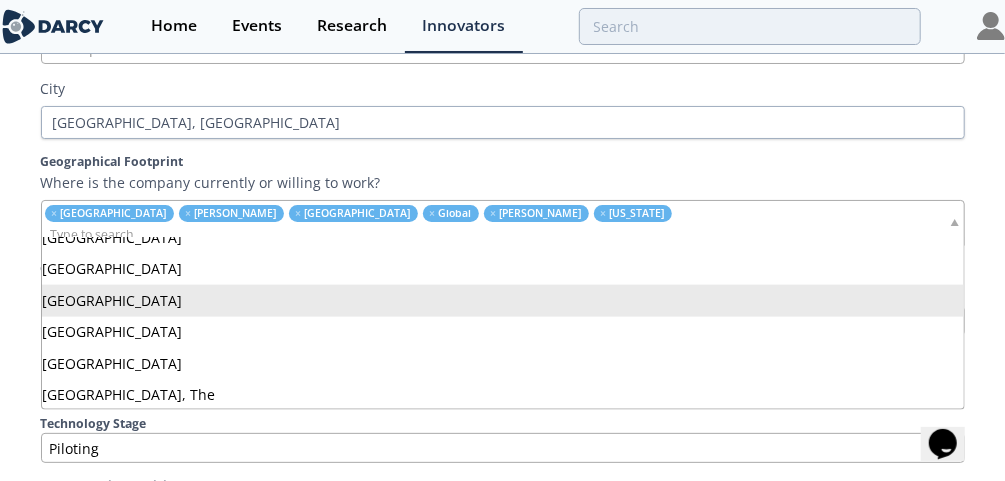 scroll, scrollTop: 2180, scrollLeft: 0, axis: vertical 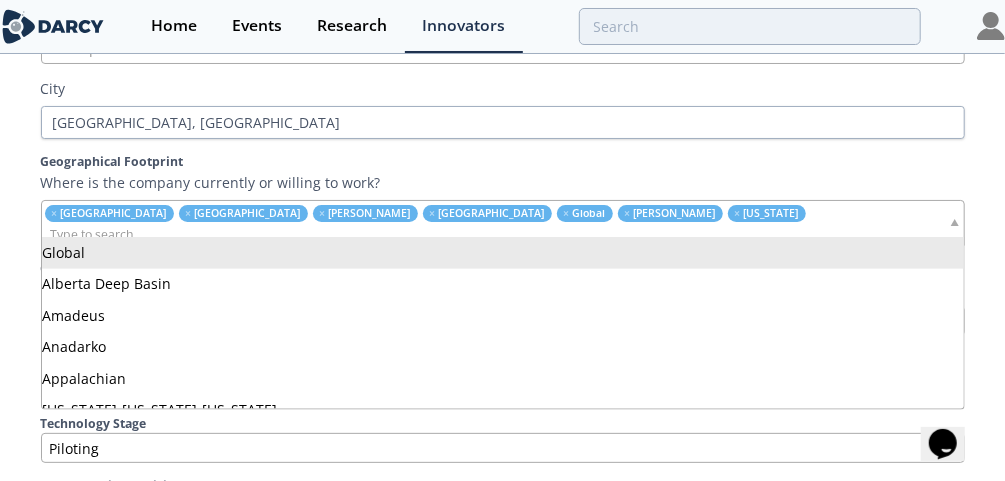 click at bounding box center [495, 234] 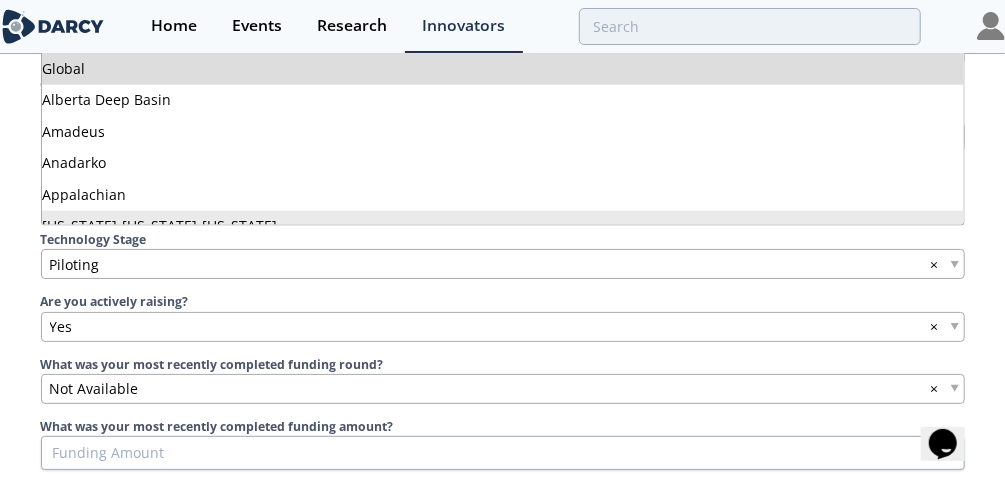 scroll, scrollTop: 960, scrollLeft: 0, axis: vertical 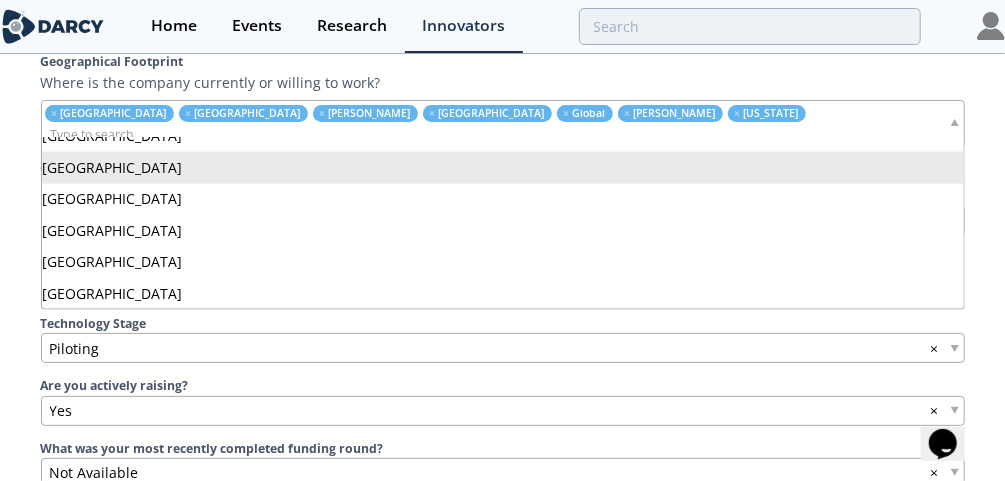 type 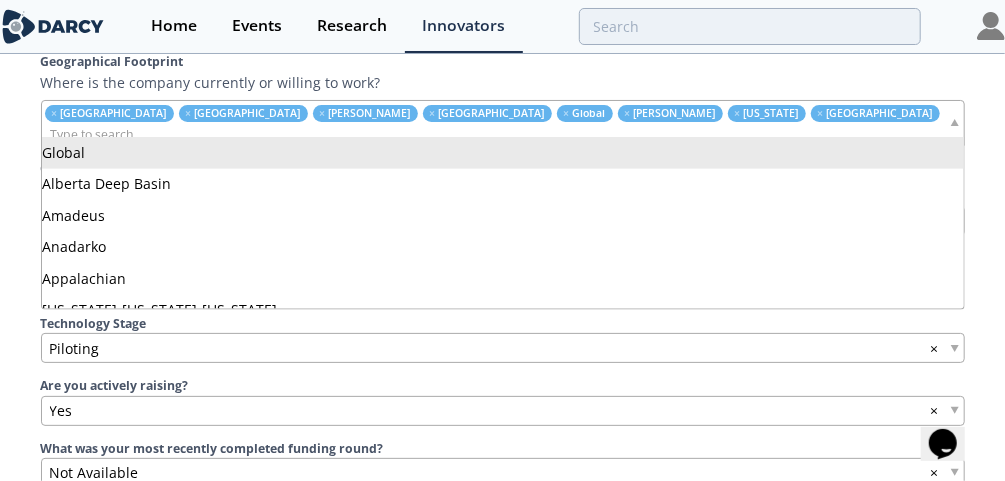 click on "×
[GEOGRAPHIC_DATA]
×
[GEOGRAPHIC_DATA]
×
[GEOGRAPHIC_DATA]
×
[GEOGRAPHIC_DATA]
×
Global
×
[GEOGRAPHIC_DATA]
×
[US_STATE]
×
[GEOGRAPHIC_DATA]" at bounding box center (495, 123) 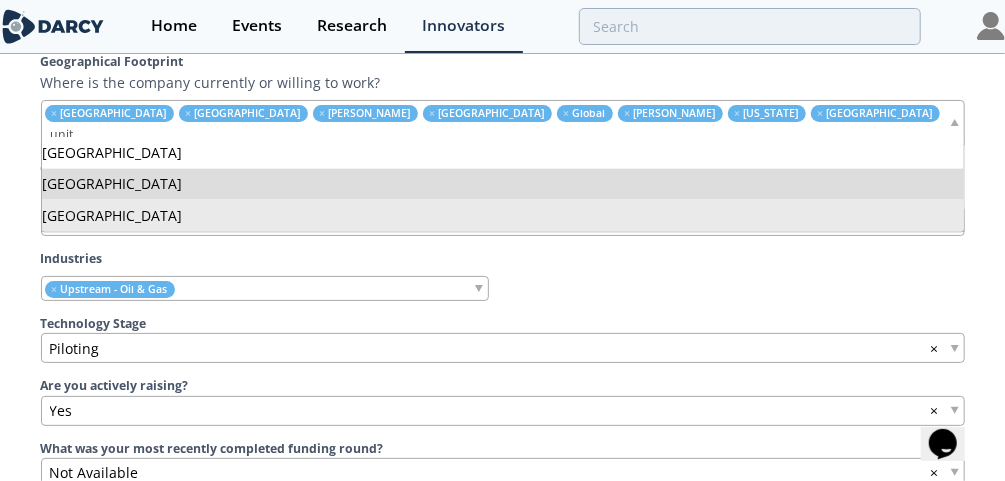 type on "unit" 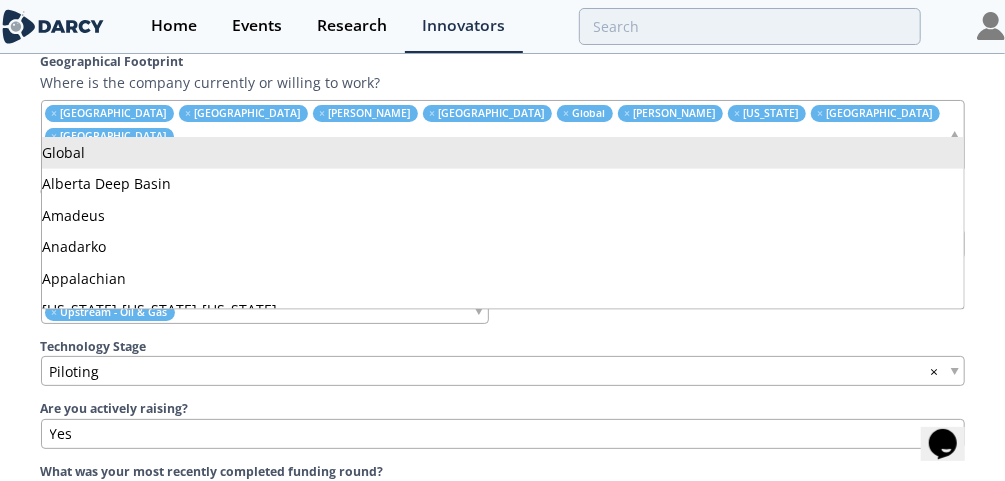 click at bounding box center (495, 157) 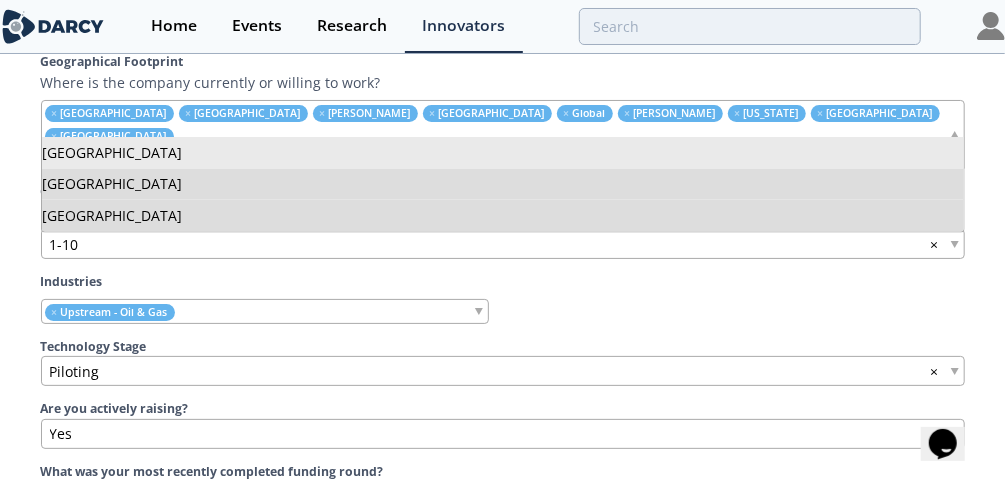 type on "unit" 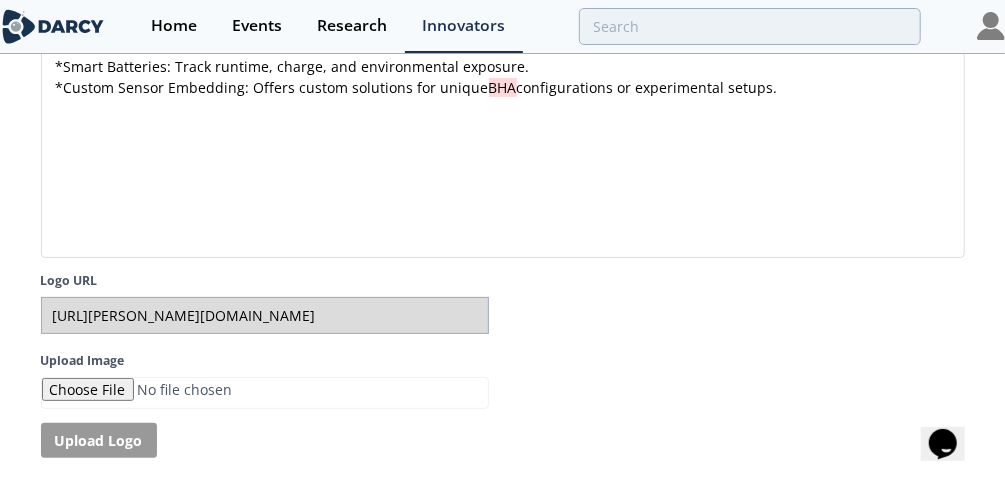 scroll, scrollTop: 4080, scrollLeft: 0, axis: vertical 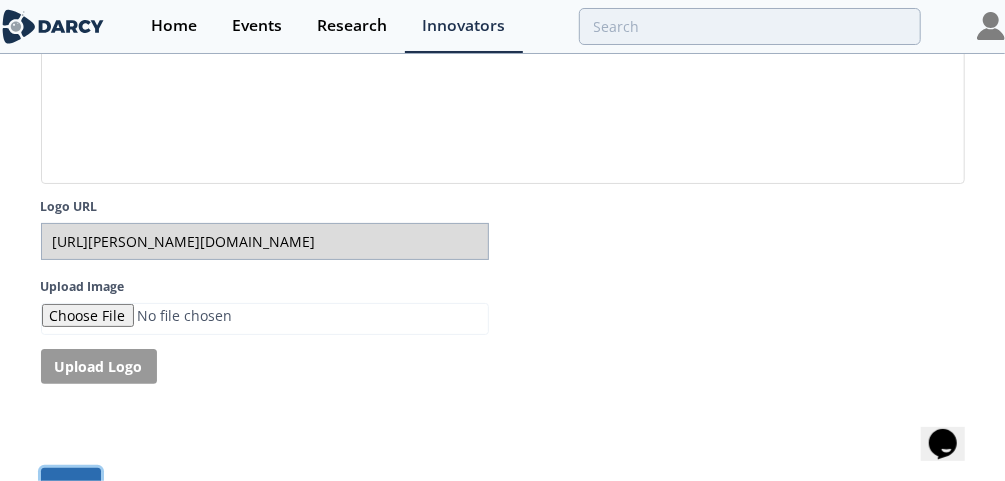 click on "Save" at bounding box center [71, 485] 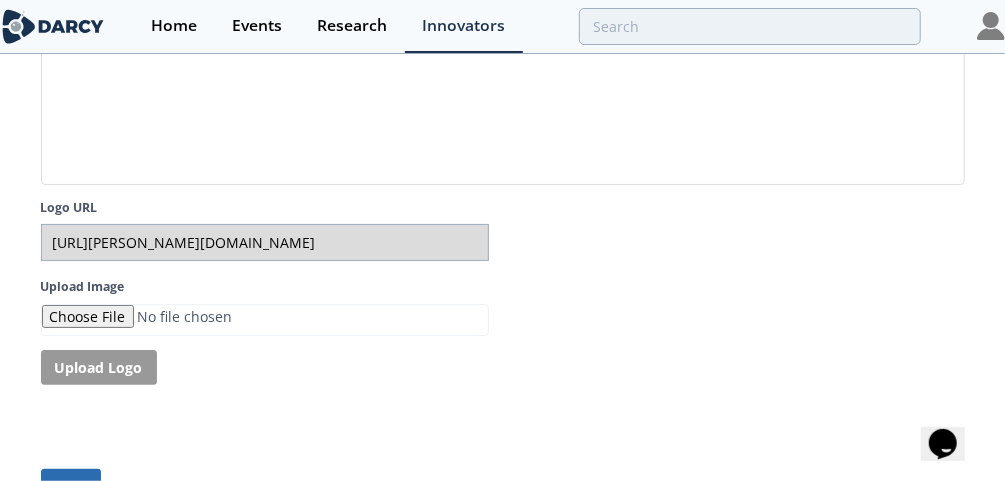 type 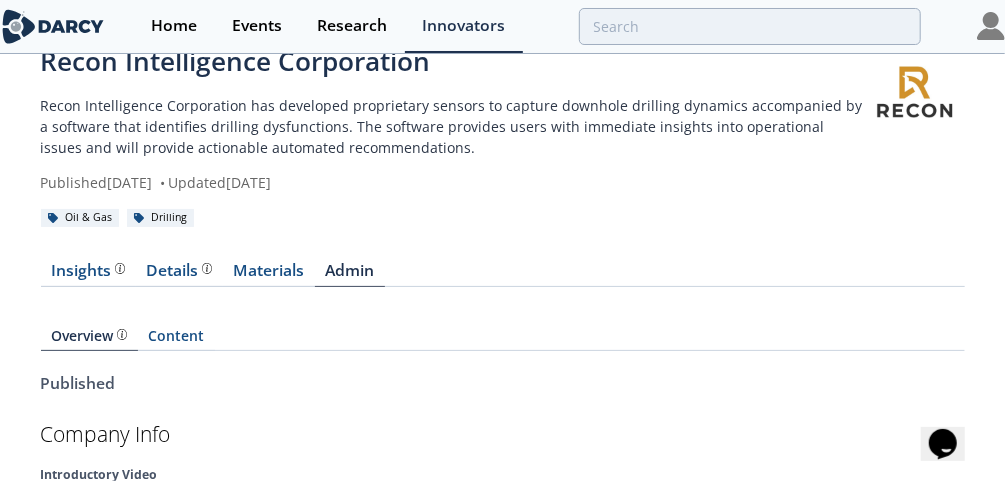 scroll, scrollTop: 0, scrollLeft: 0, axis: both 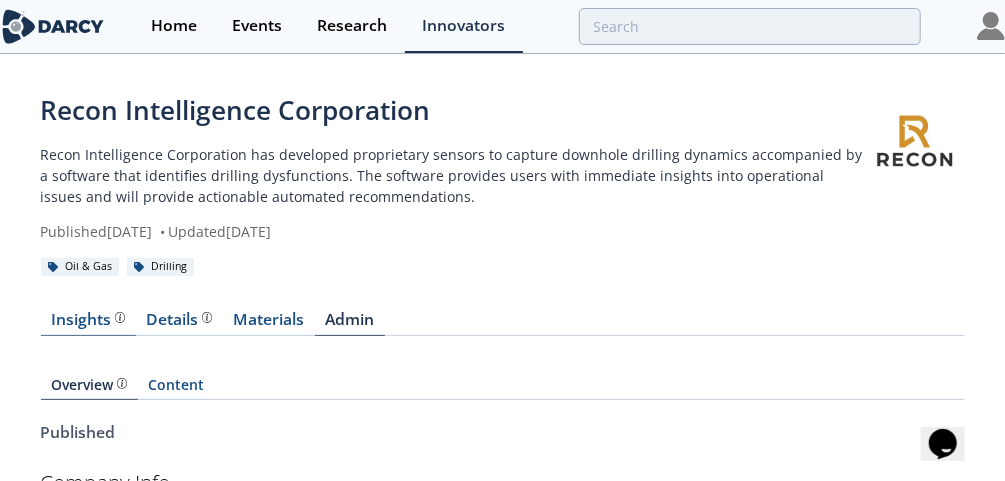click on "Insights
The [PERSON_NAME] Research team’s summarized opinion of the innovator, the competitive landscape, background information of the innovator and snapshot of the customer base." at bounding box center [88, 320] 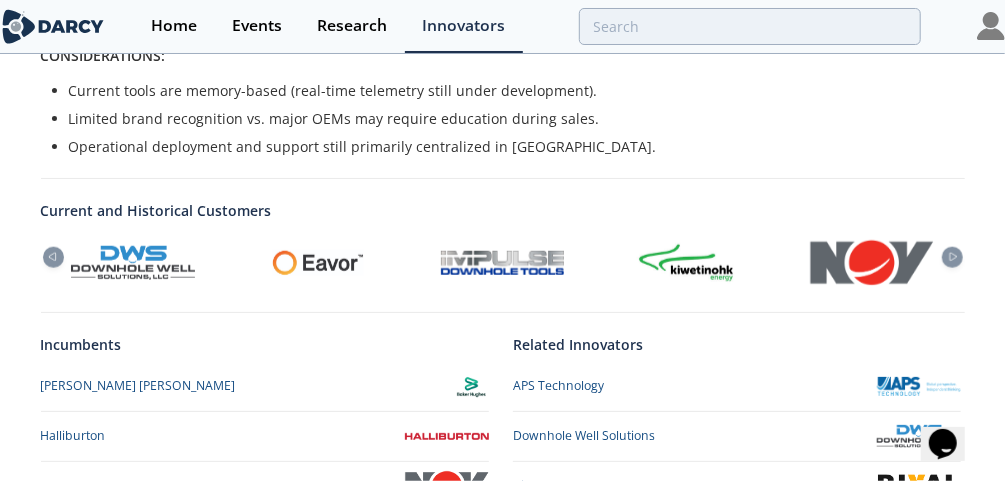 scroll, scrollTop: 700, scrollLeft: 0, axis: vertical 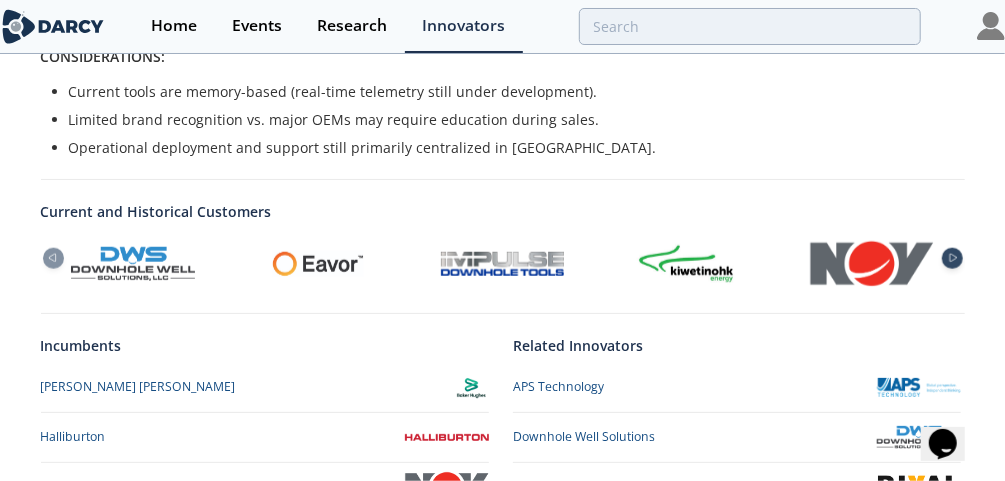 click 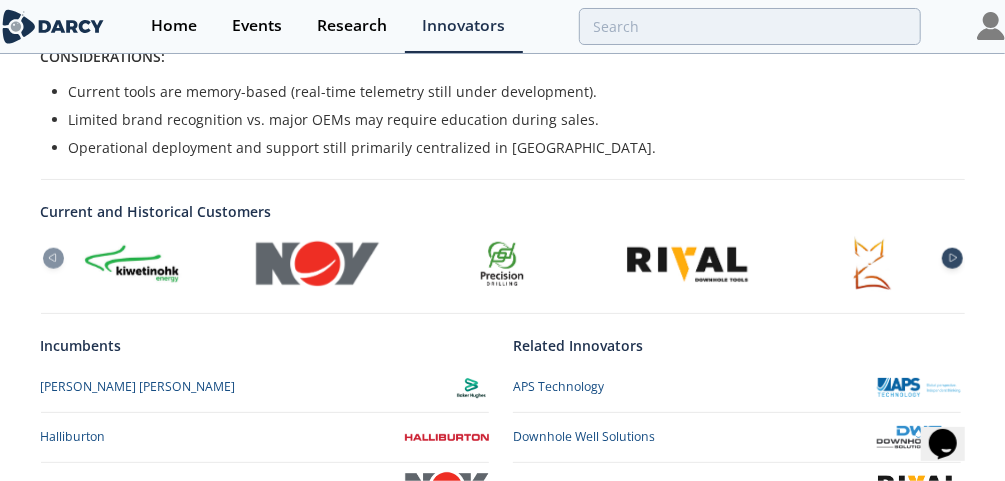 click 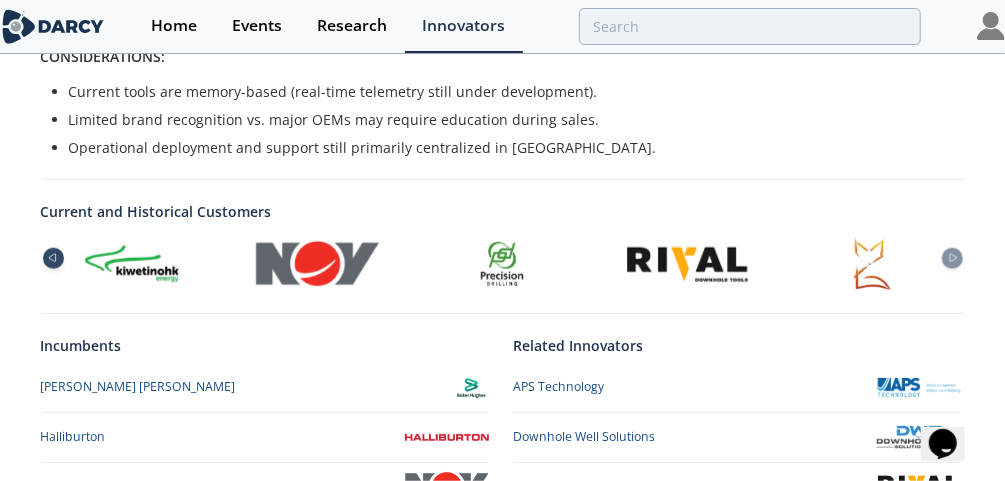 click 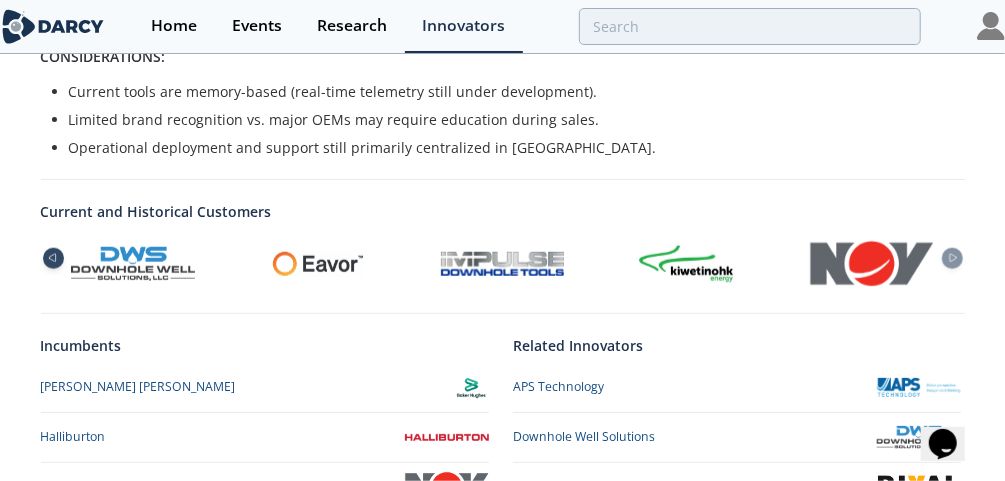 click 